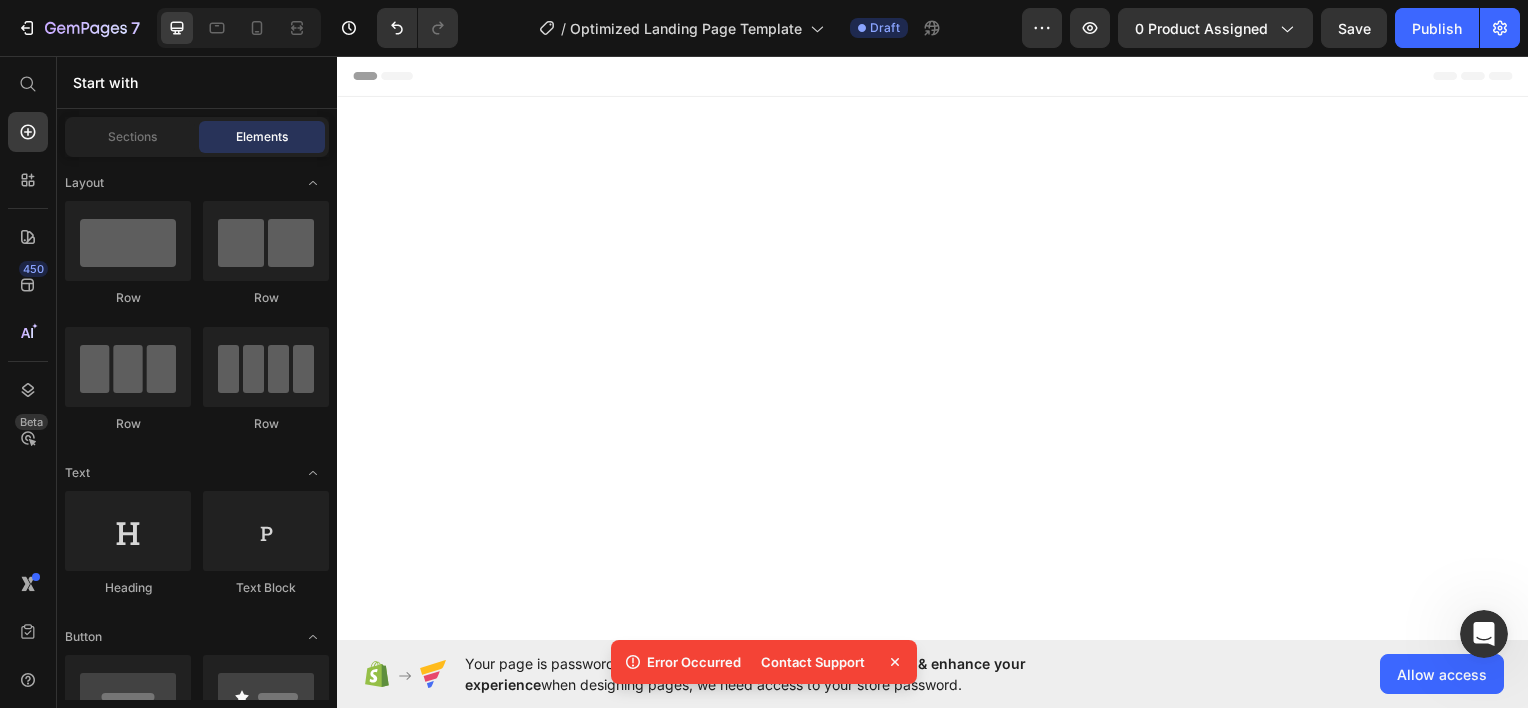 scroll, scrollTop: 3112, scrollLeft: 0, axis: vertical 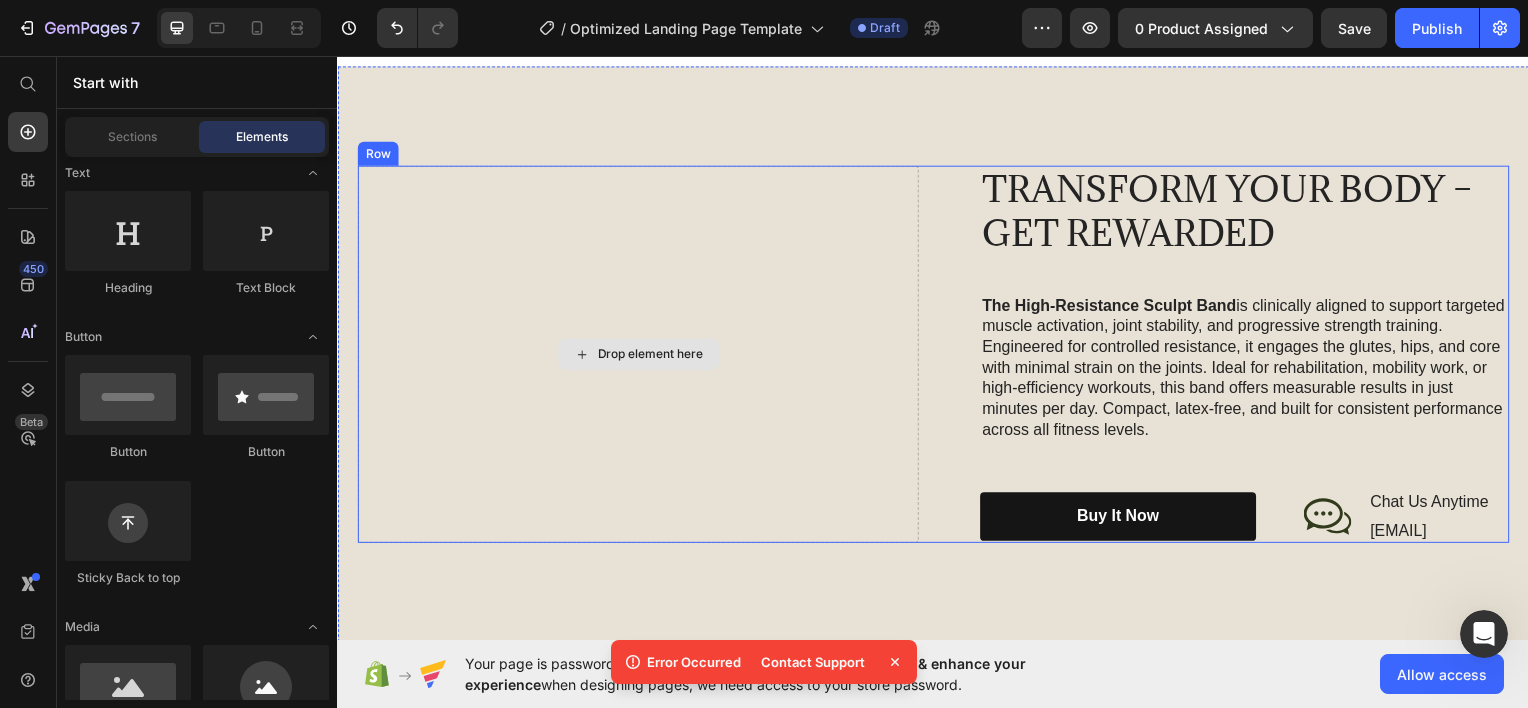 click on "Drop element here" at bounding box center (639, 355) 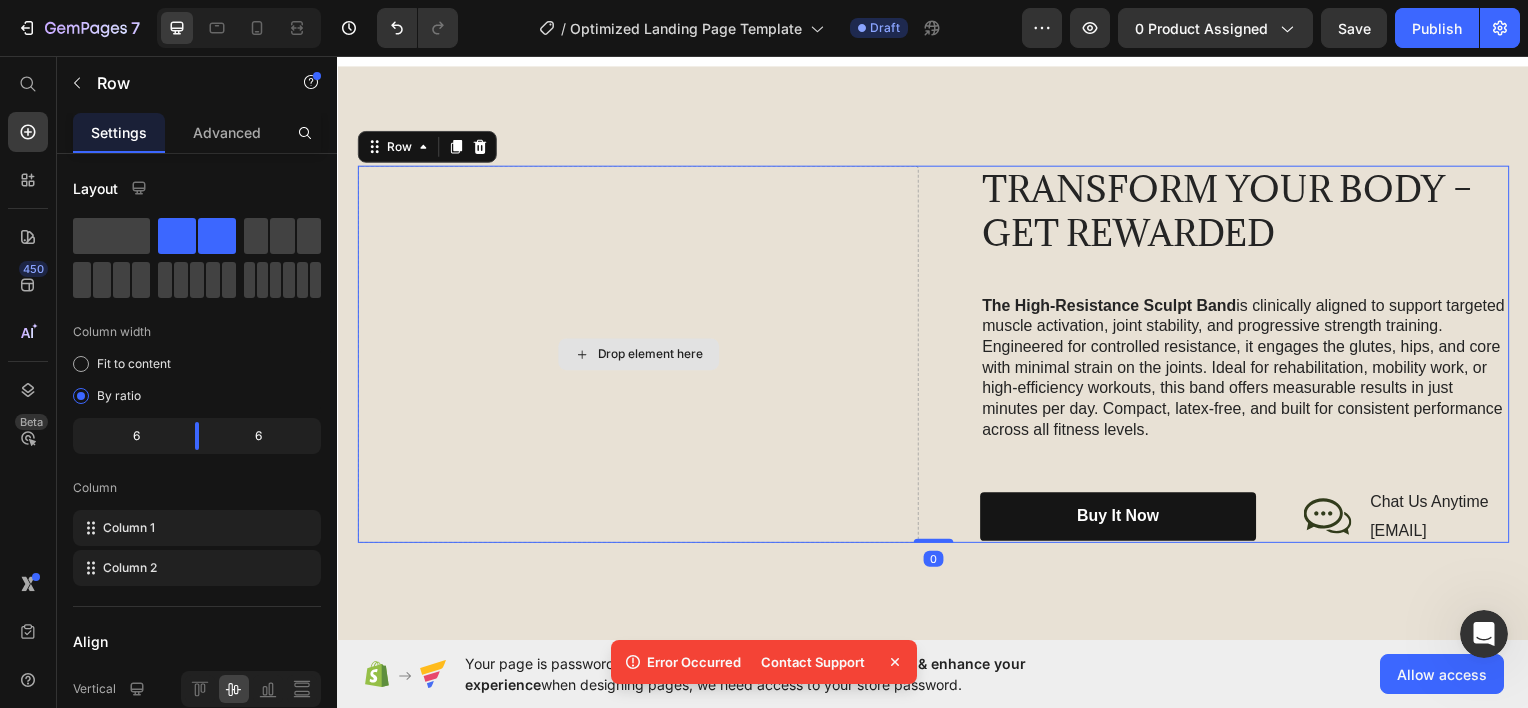 click on "Drop element here" at bounding box center [652, 355] 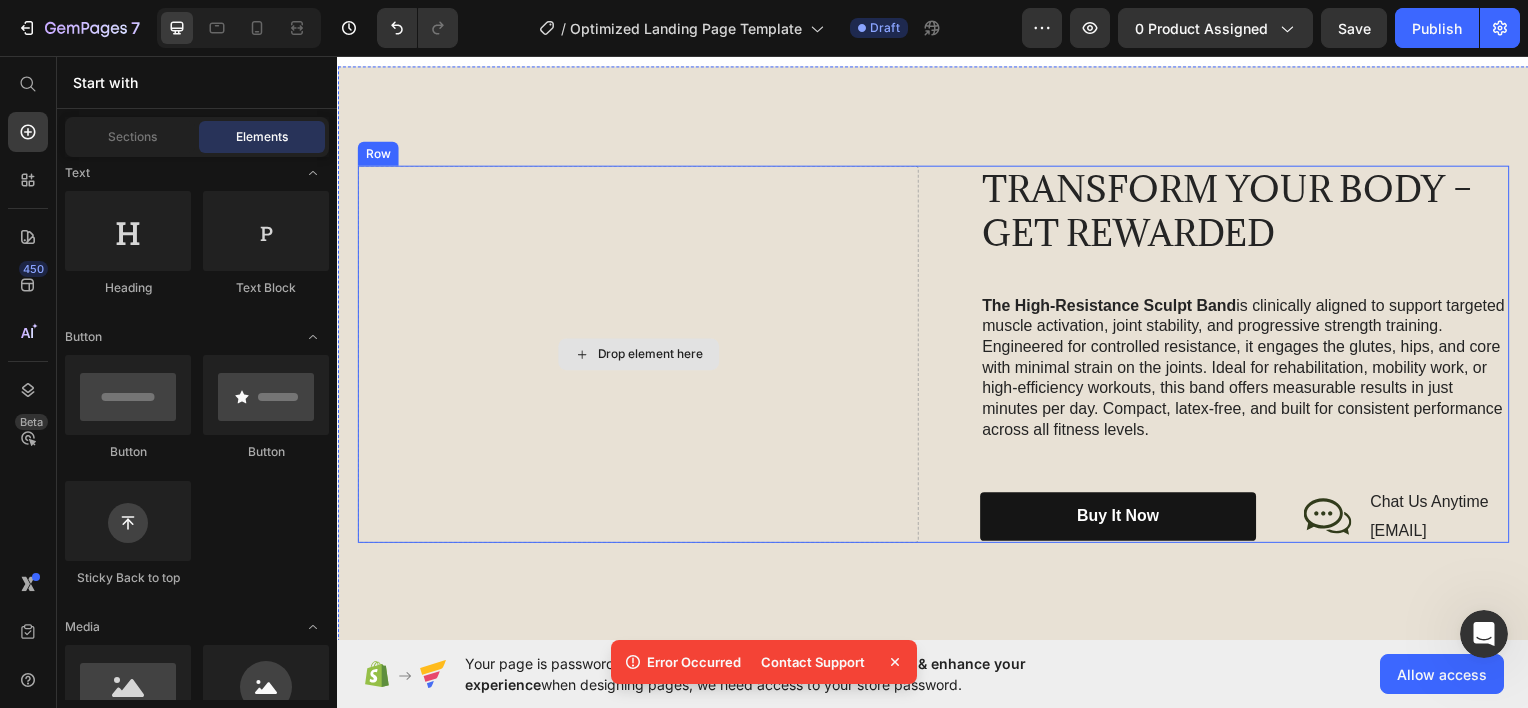 click on "Drop element here" at bounding box center (652, 355) 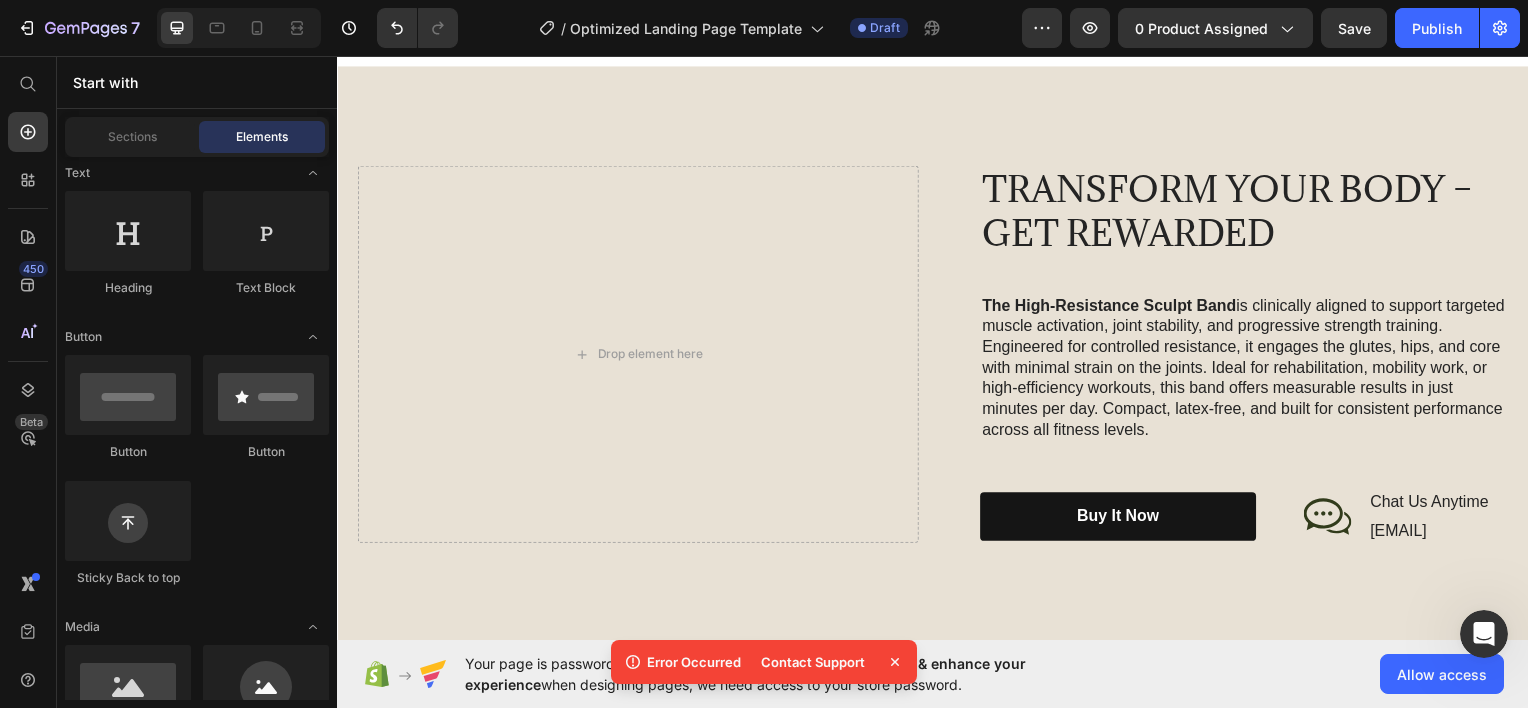 scroll, scrollTop: 0, scrollLeft: 0, axis: both 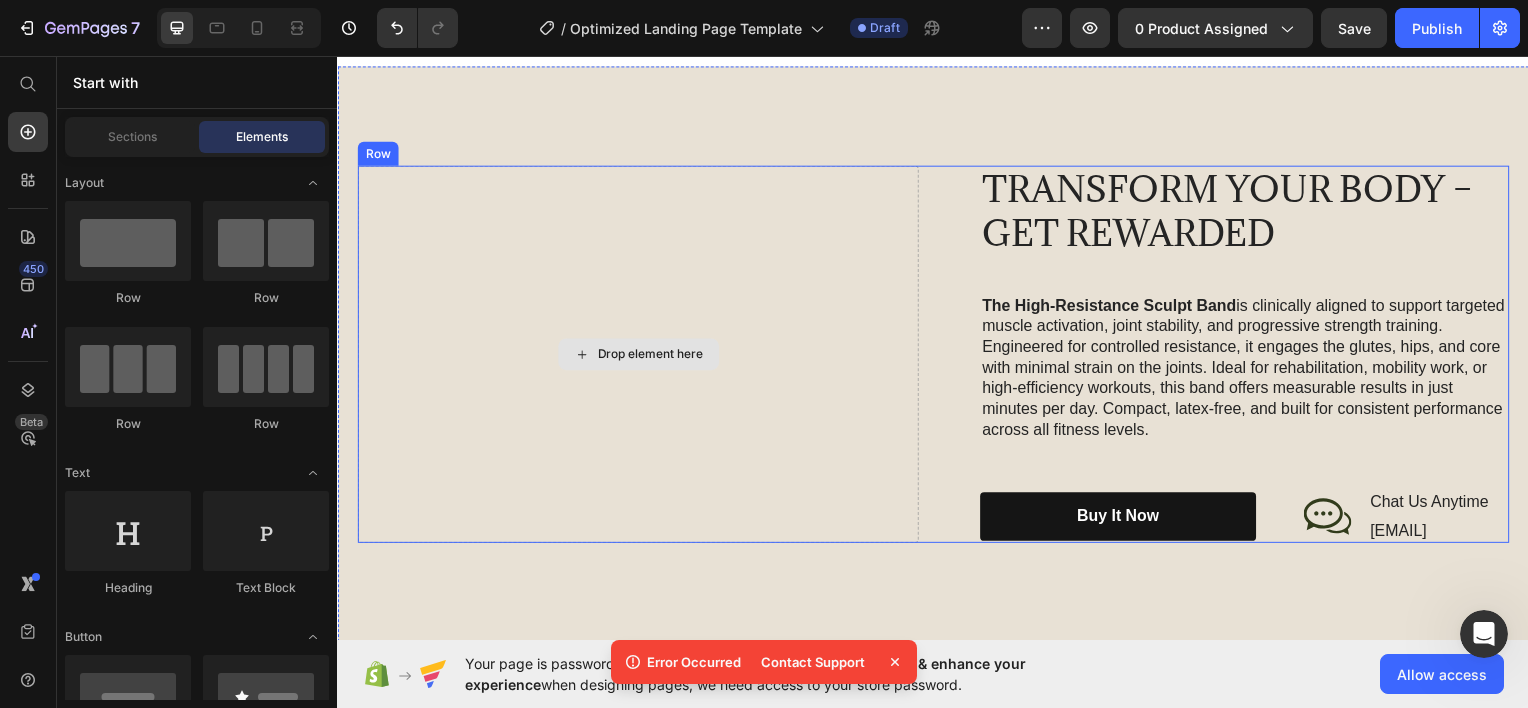 click on "Drop element here" at bounding box center [639, 355] 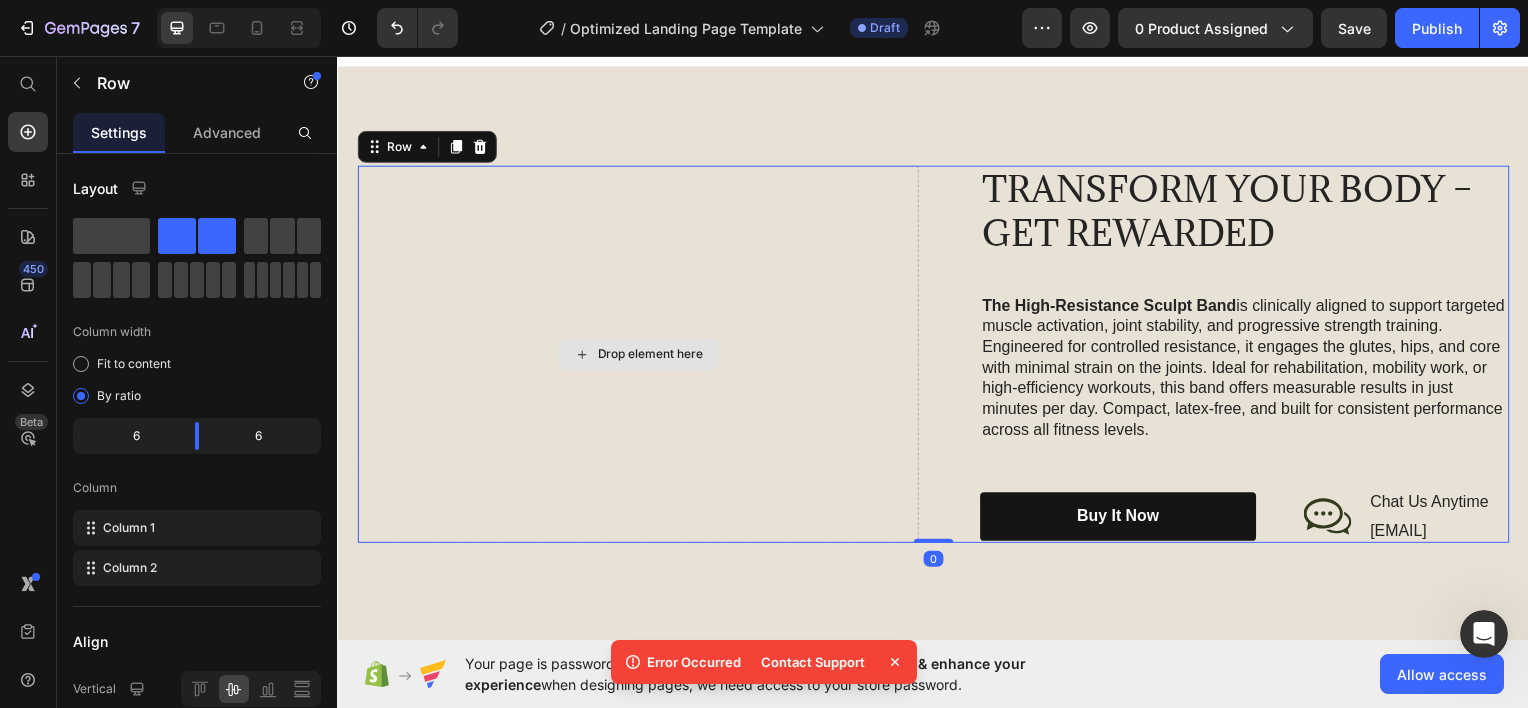 click on "Drop element here" at bounding box center [639, 355] 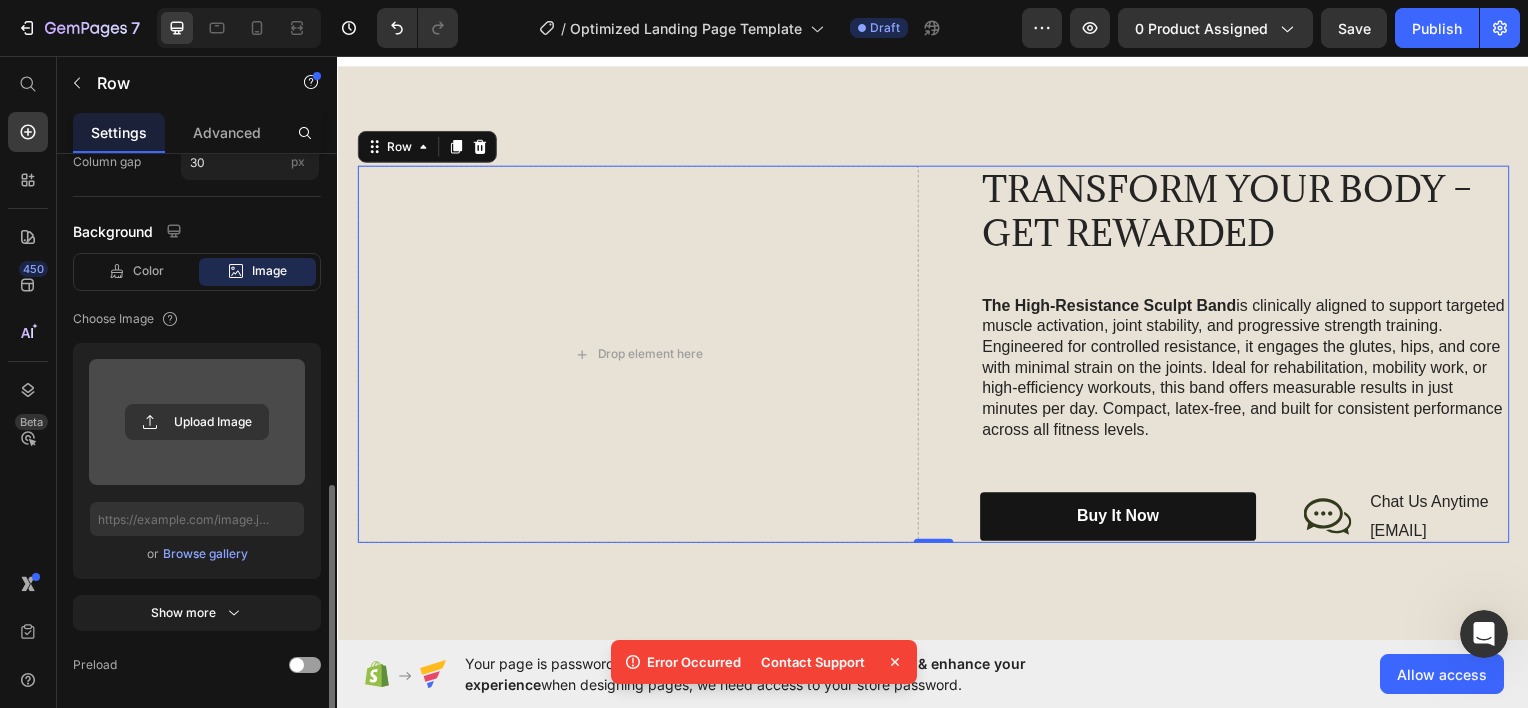 scroll, scrollTop: 864, scrollLeft: 0, axis: vertical 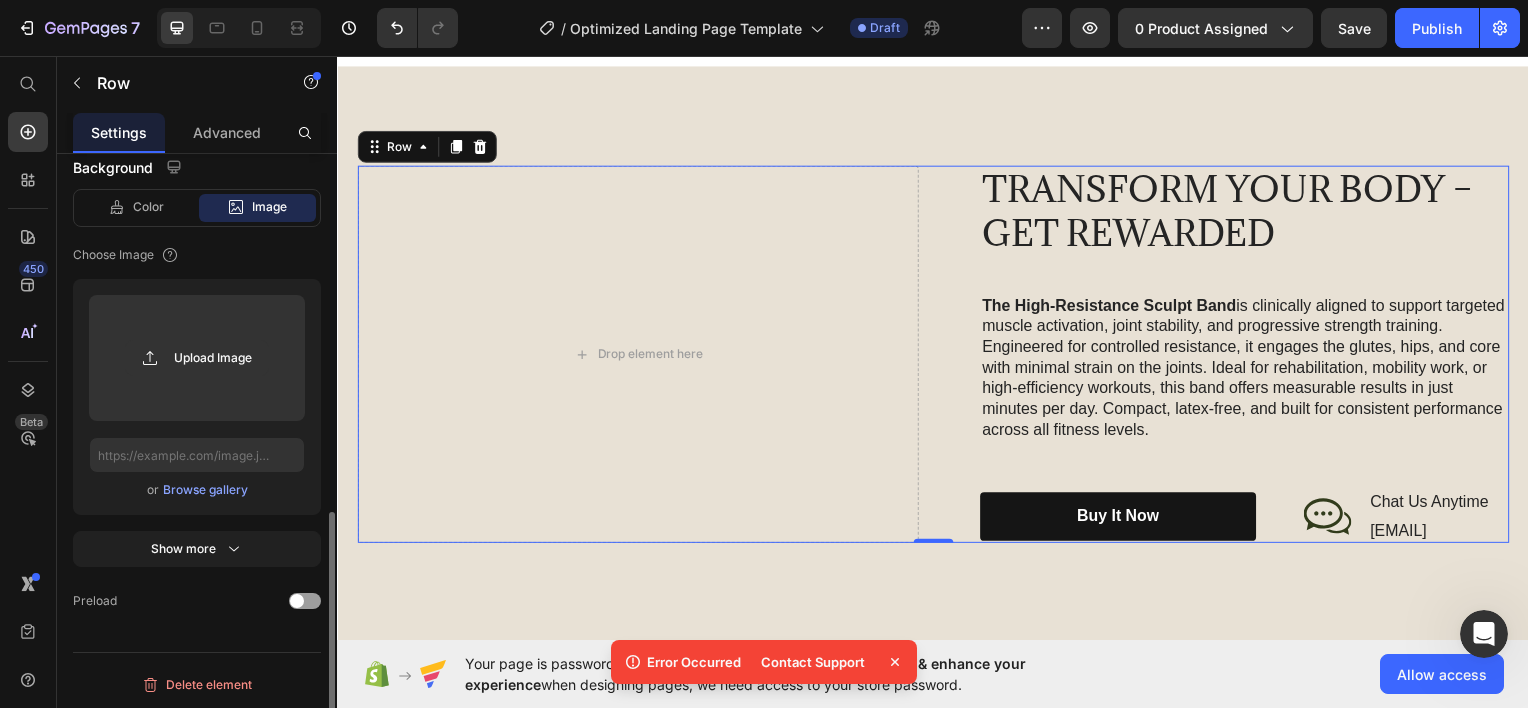click on "Browse gallery" at bounding box center (205, 490) 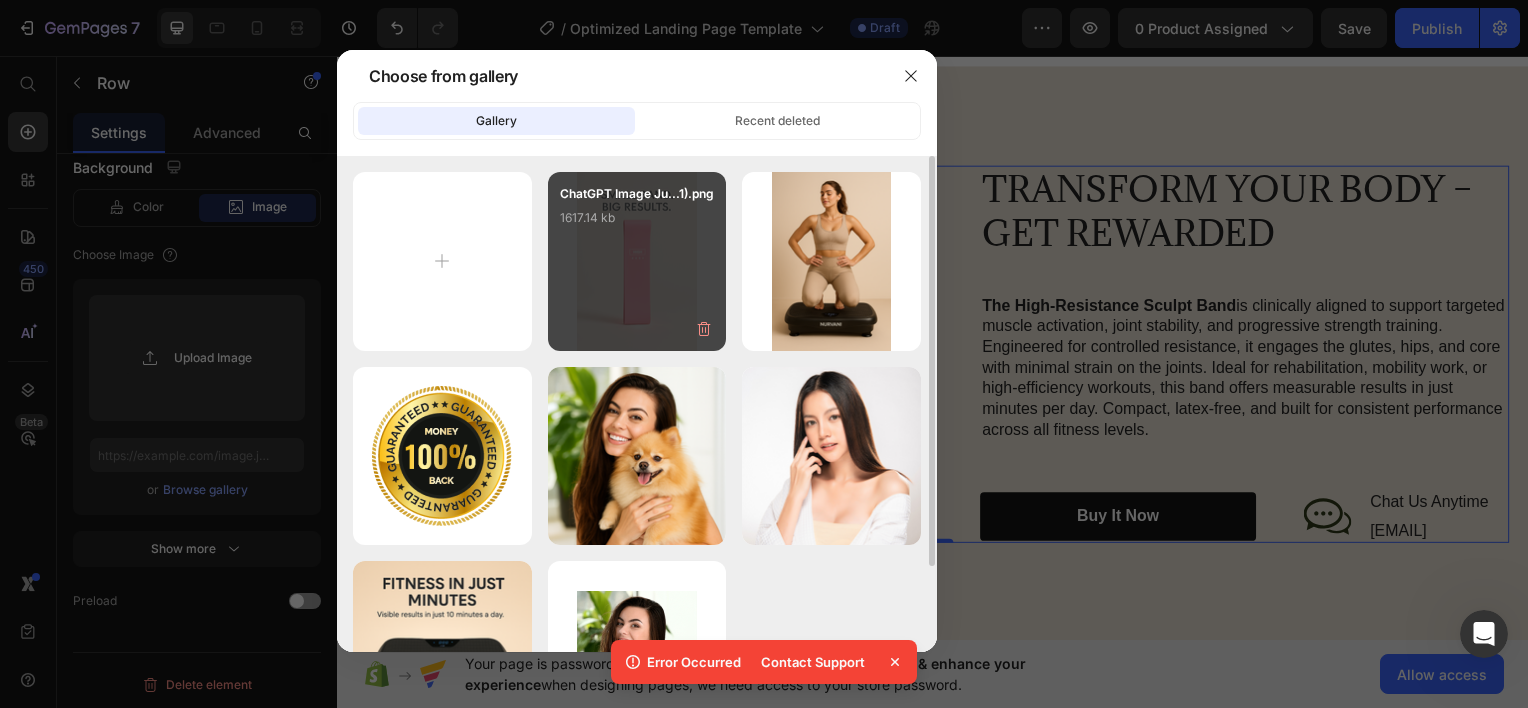click on "ChatGPT Image Ju...1).png 1617.14 kb" at bounding box center (637, 224) 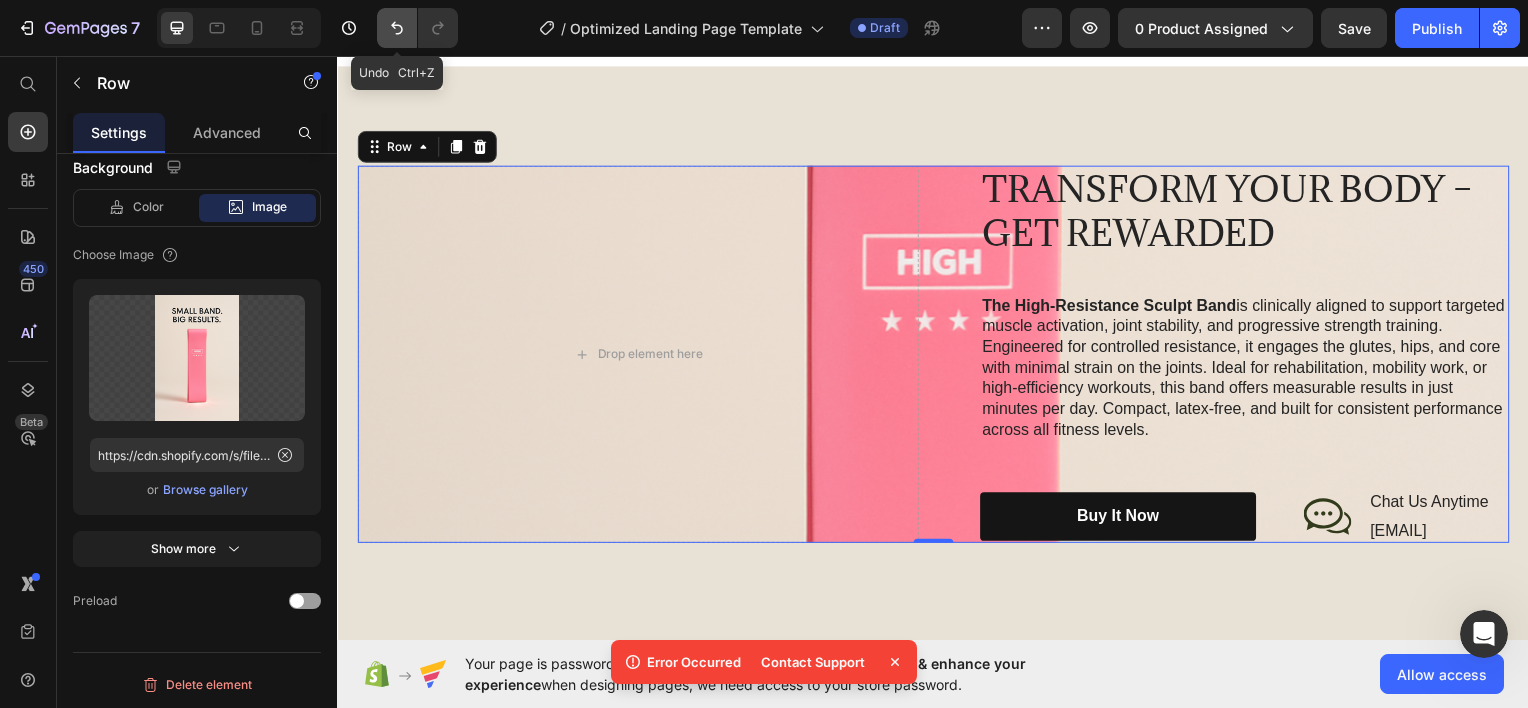 click 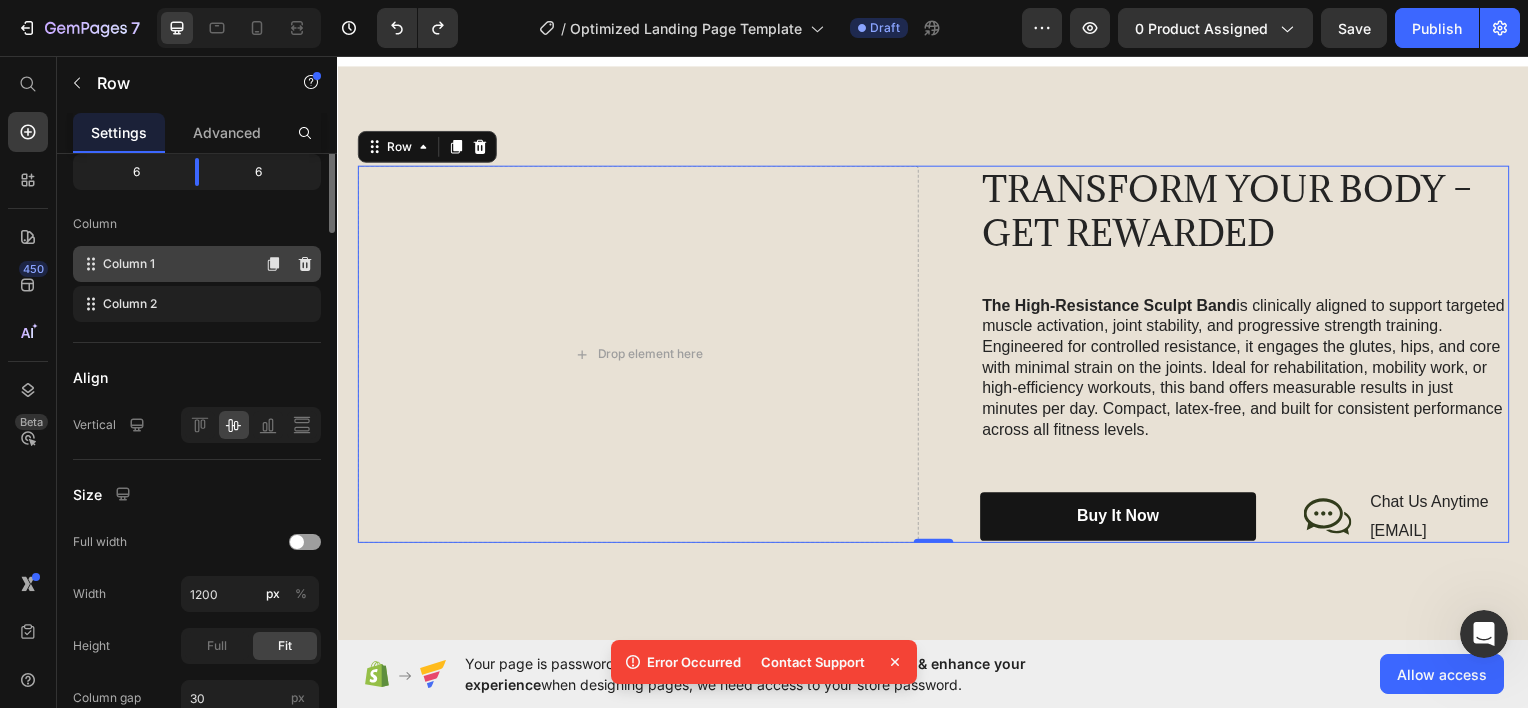 scroll, scrollTop: 0, scrollLeft: 0, axis: both 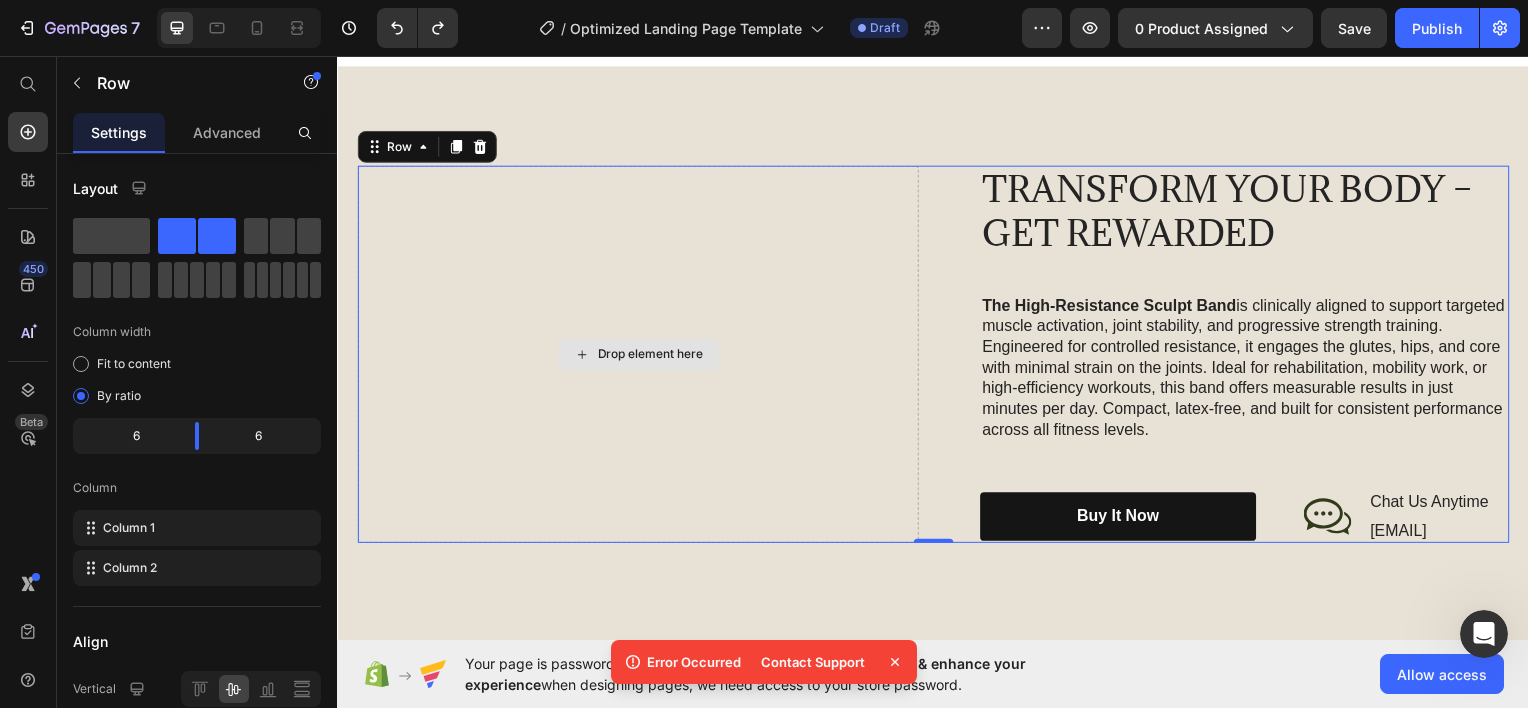 click on "Drop element here" at bounding box center (639, 355) 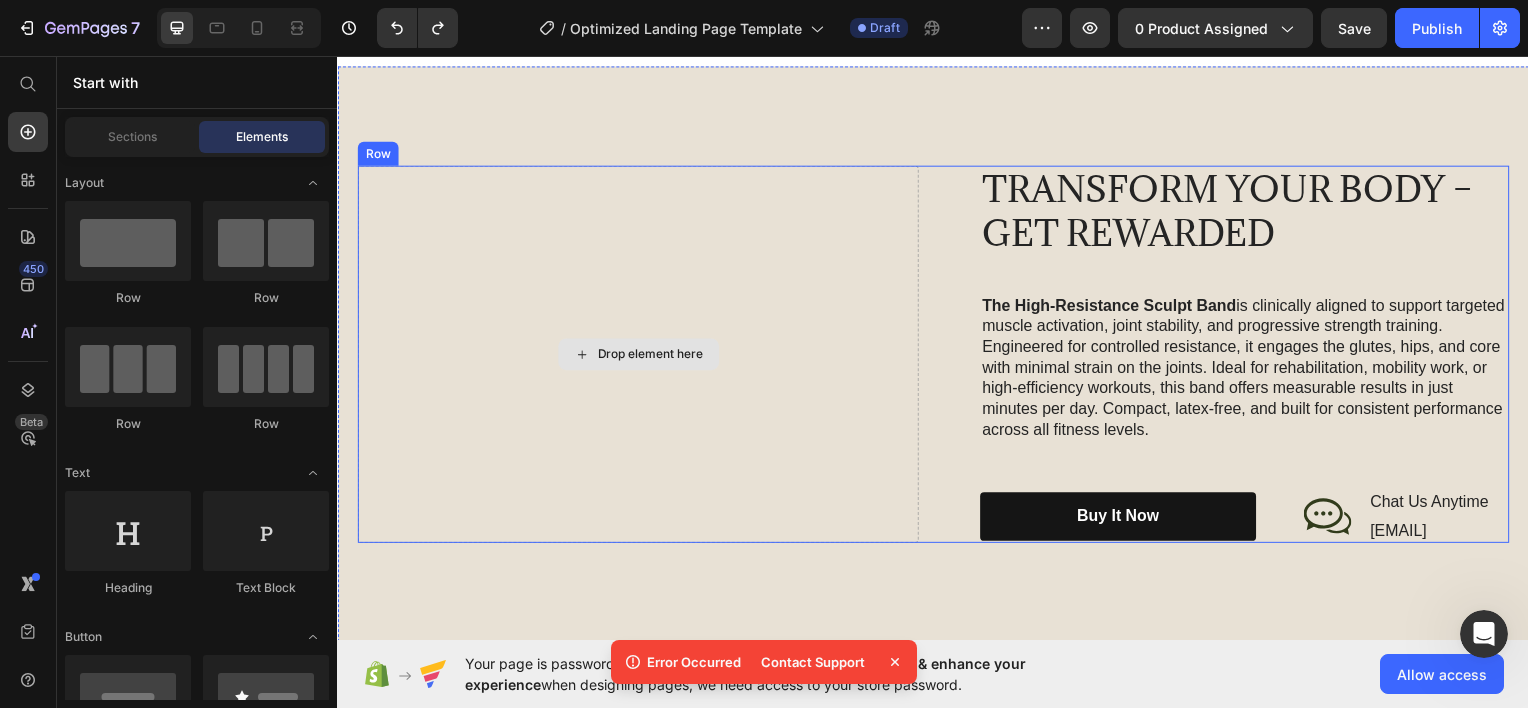 click on "Drop element here" at bounding box center [652, 355] 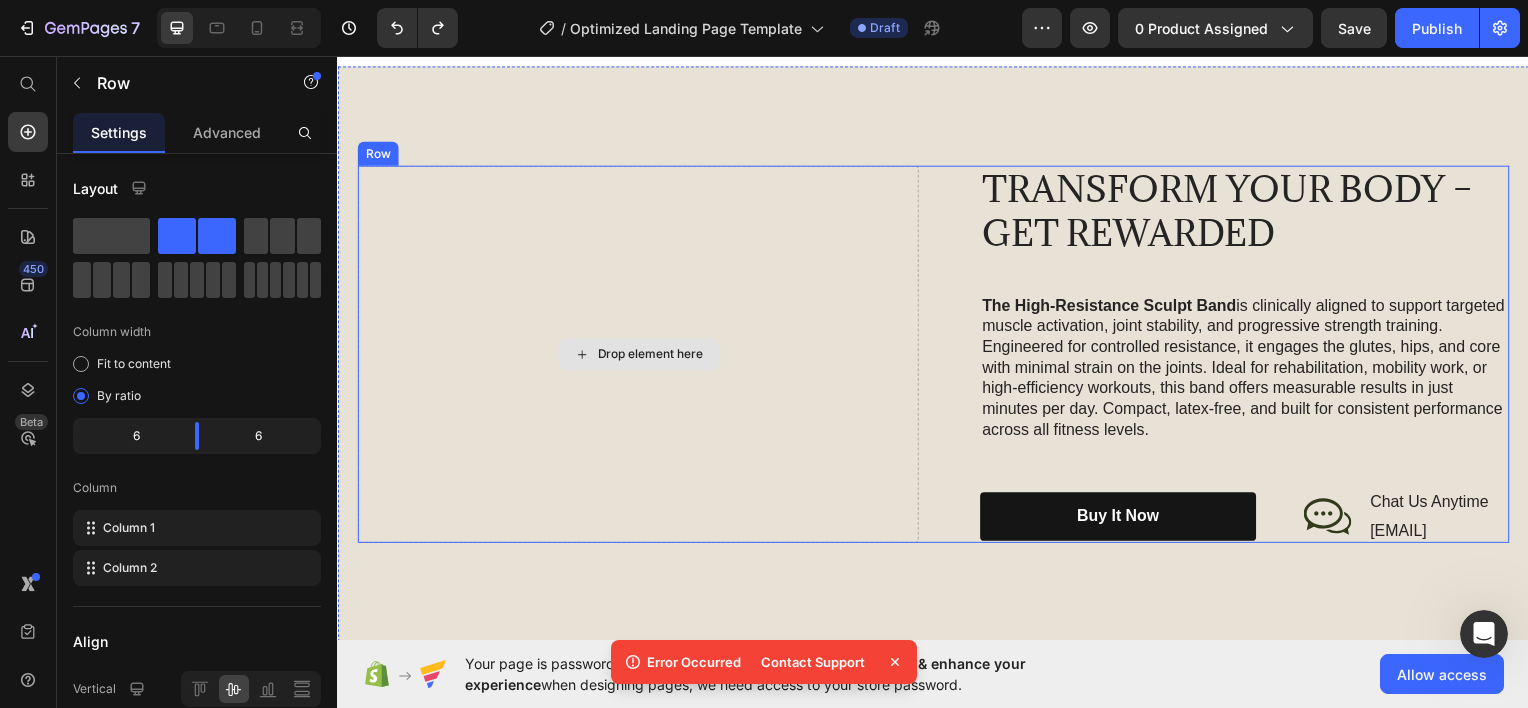 click on "Drop element here" at bounding box center (639, 355) 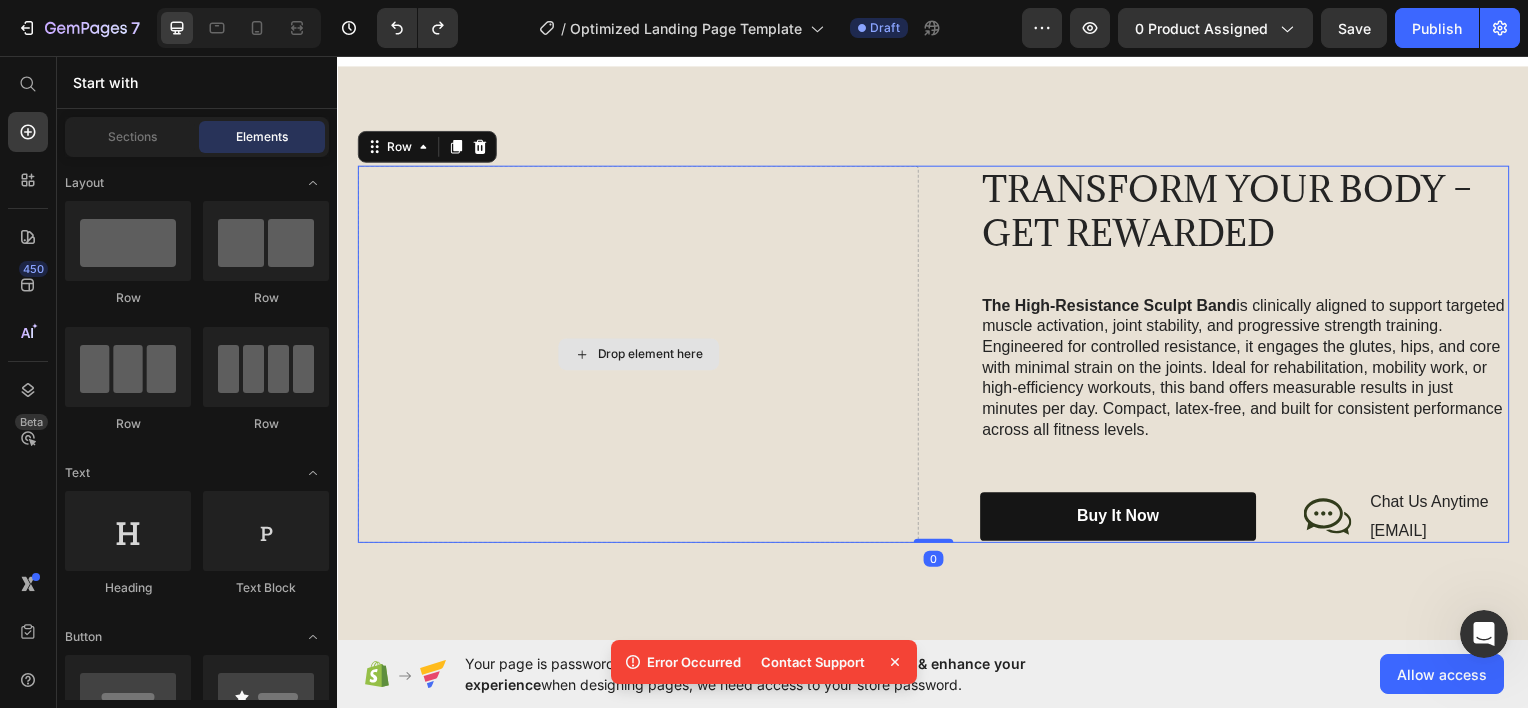 click on "Drop element here" at bounding box center [640, 355] 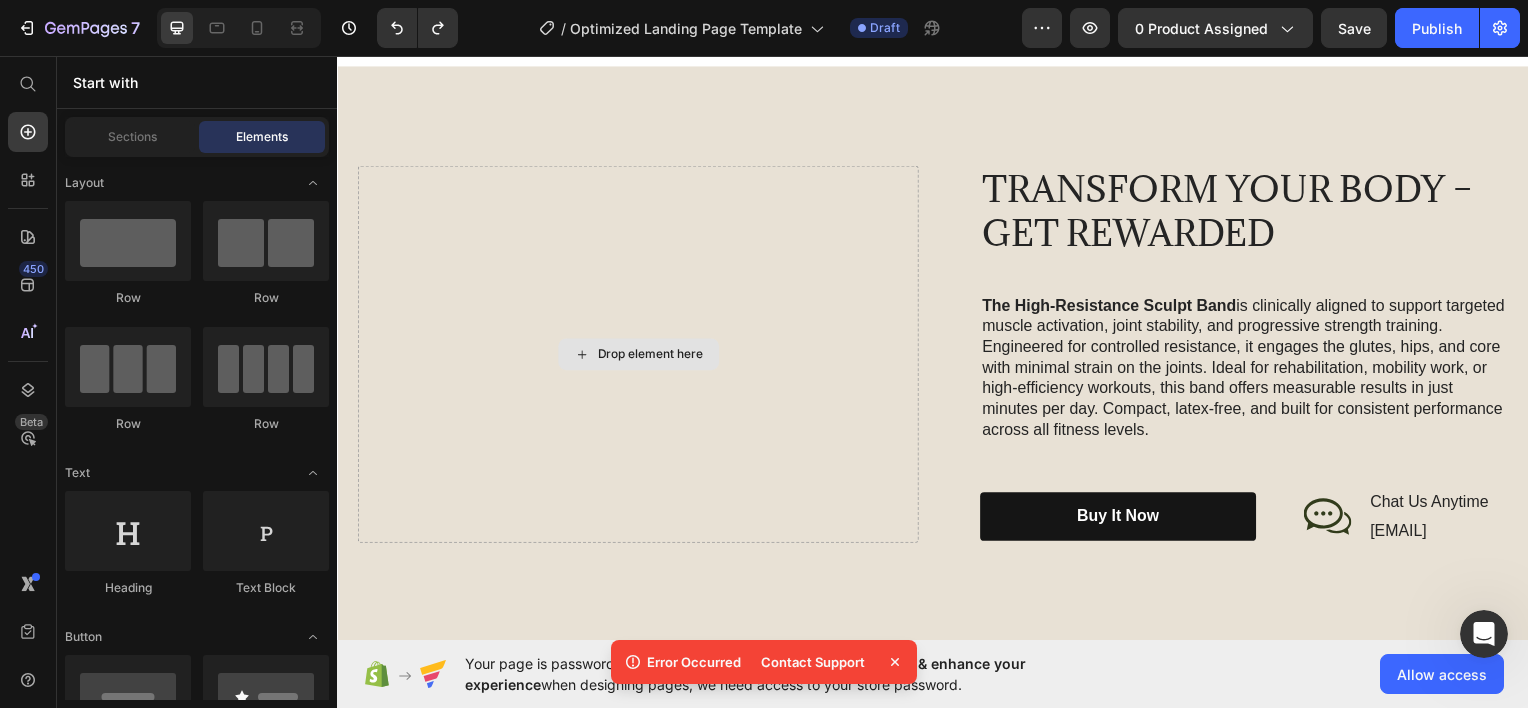 click on "Drop element here" at bounding box center (640, 355) 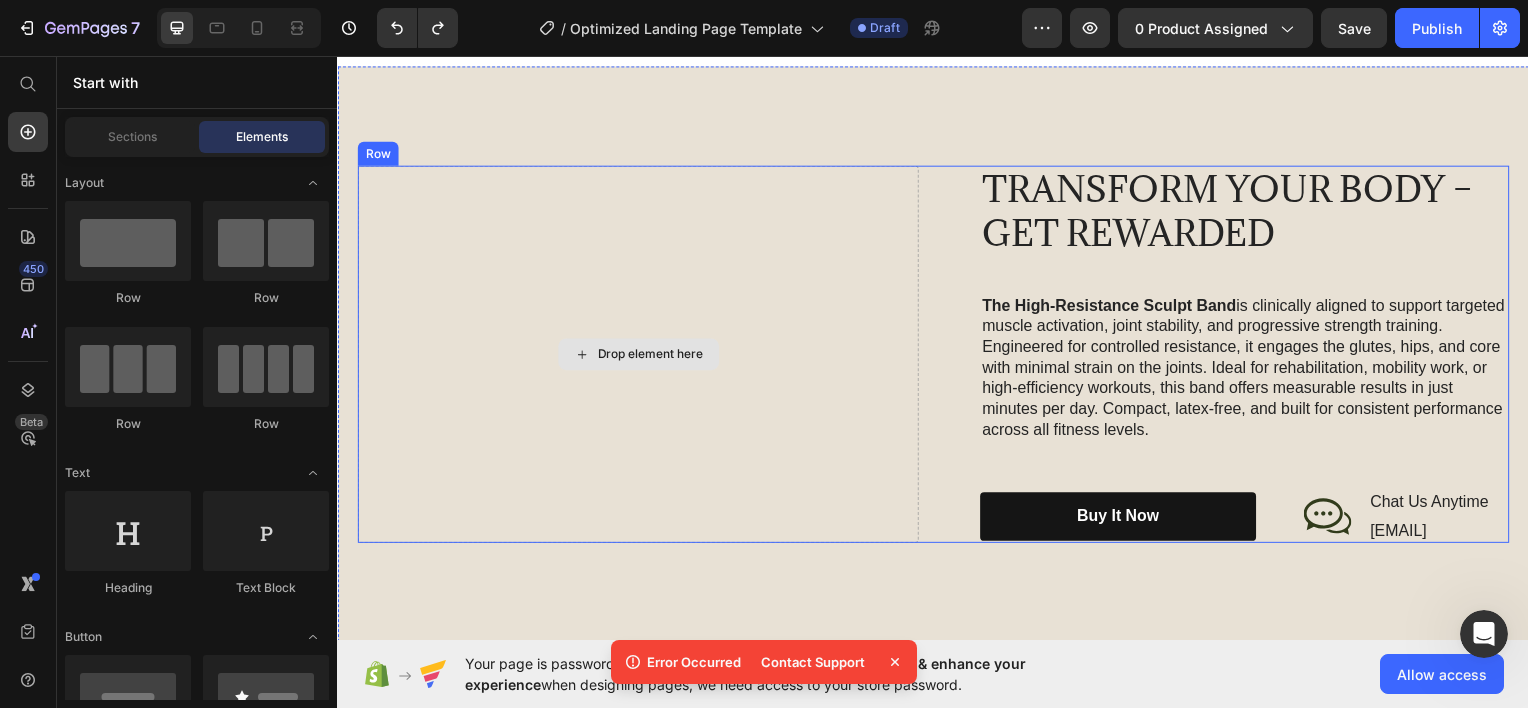 click on "Drop element here" at bounding box center (639, 355) 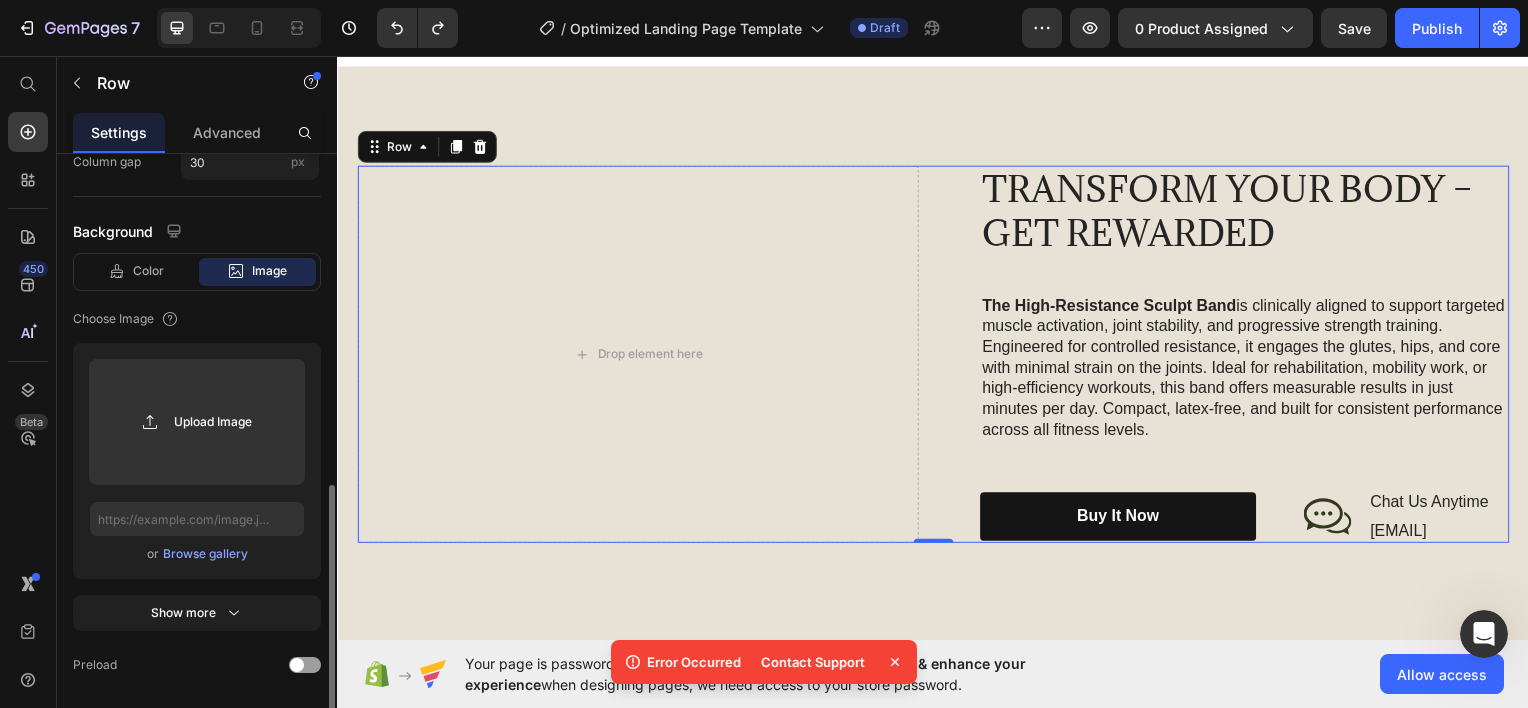 scroll, scrollTop: 864, scrollLeft: 0, axis: vertical 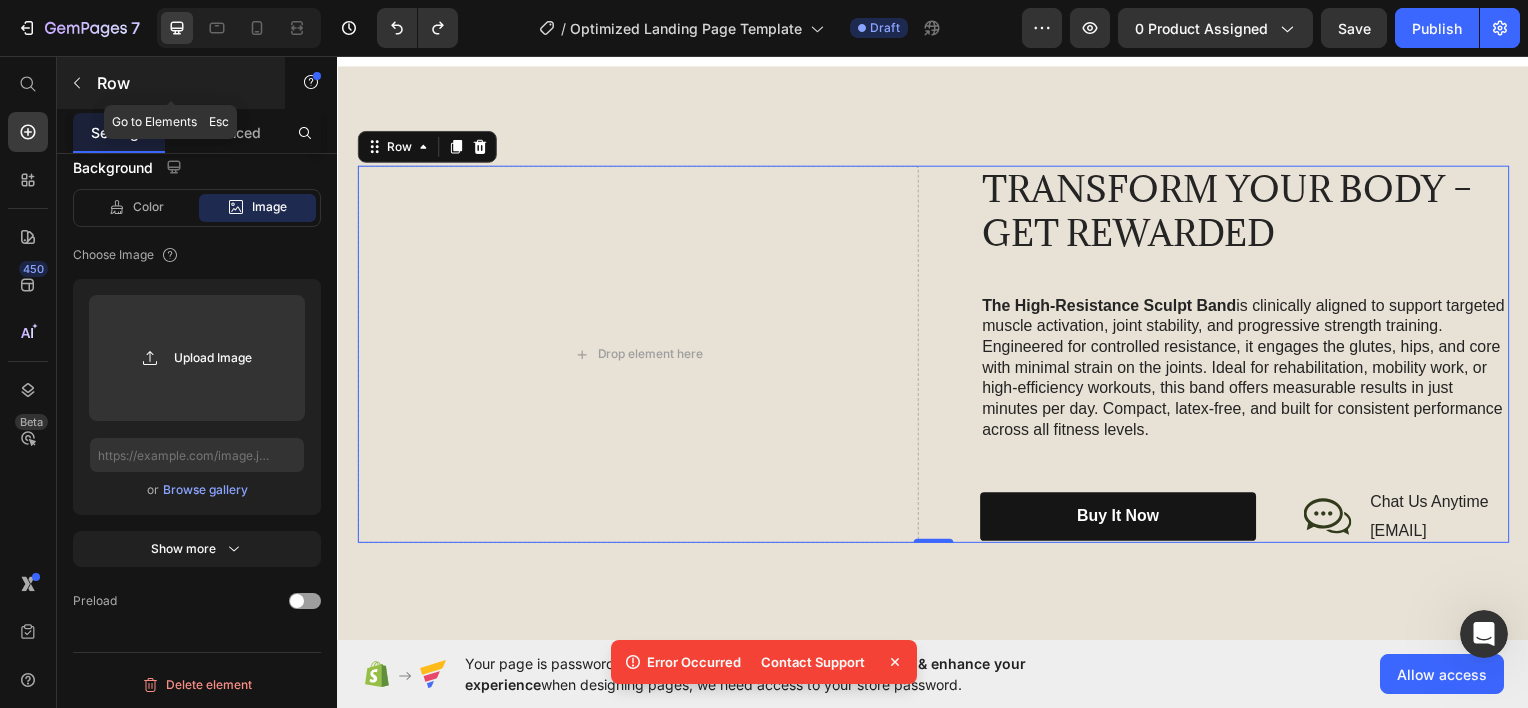 click at bounding box center [77, 83] 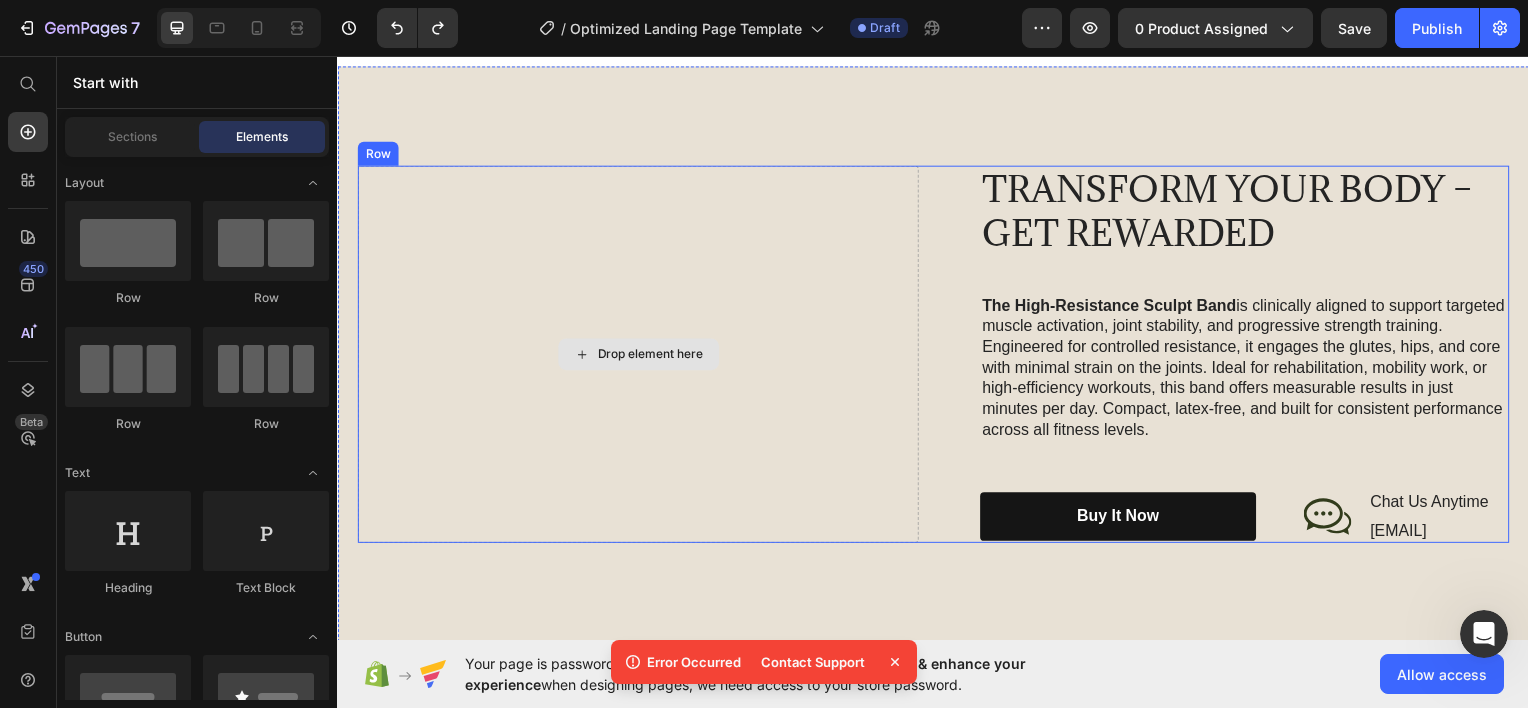 click on "Drop element here" at bounding box center (652, 355) 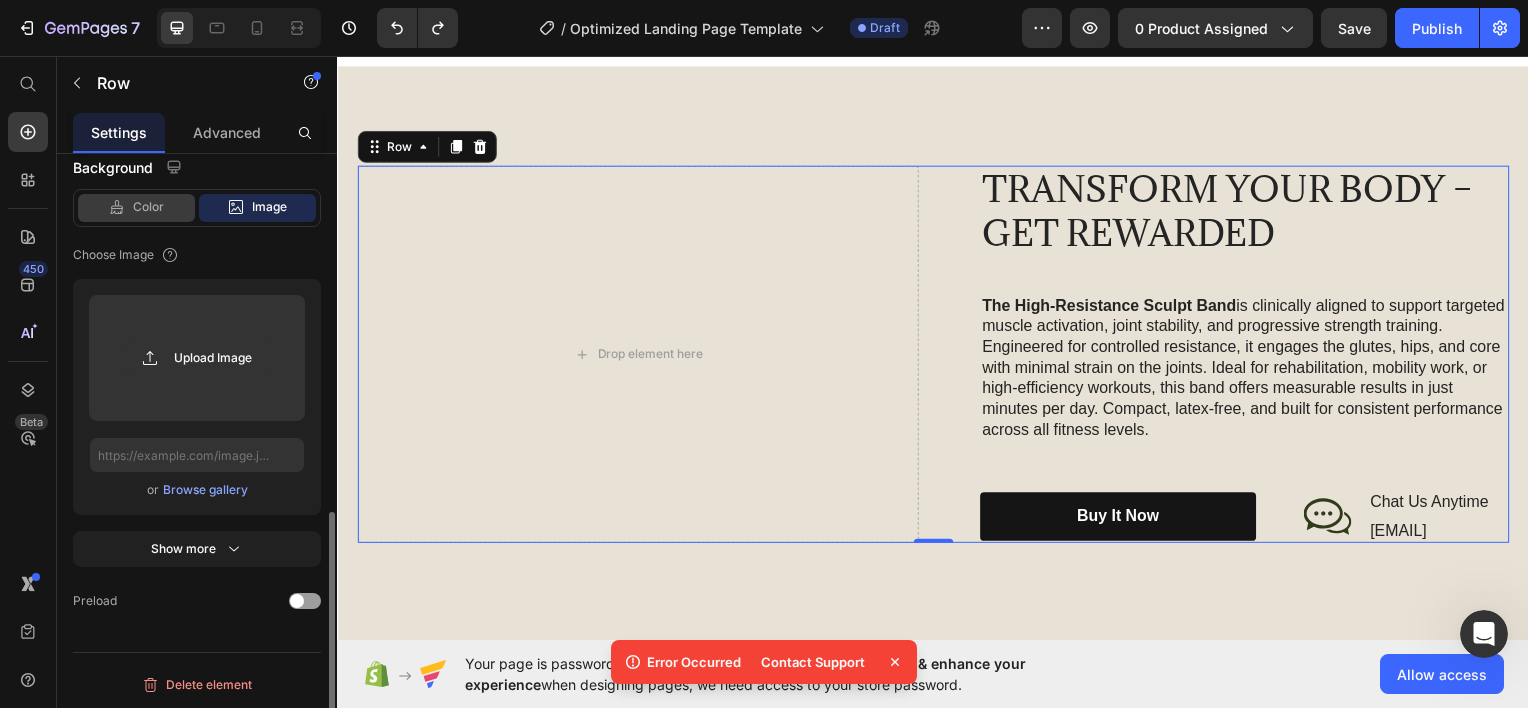 click on "Color" 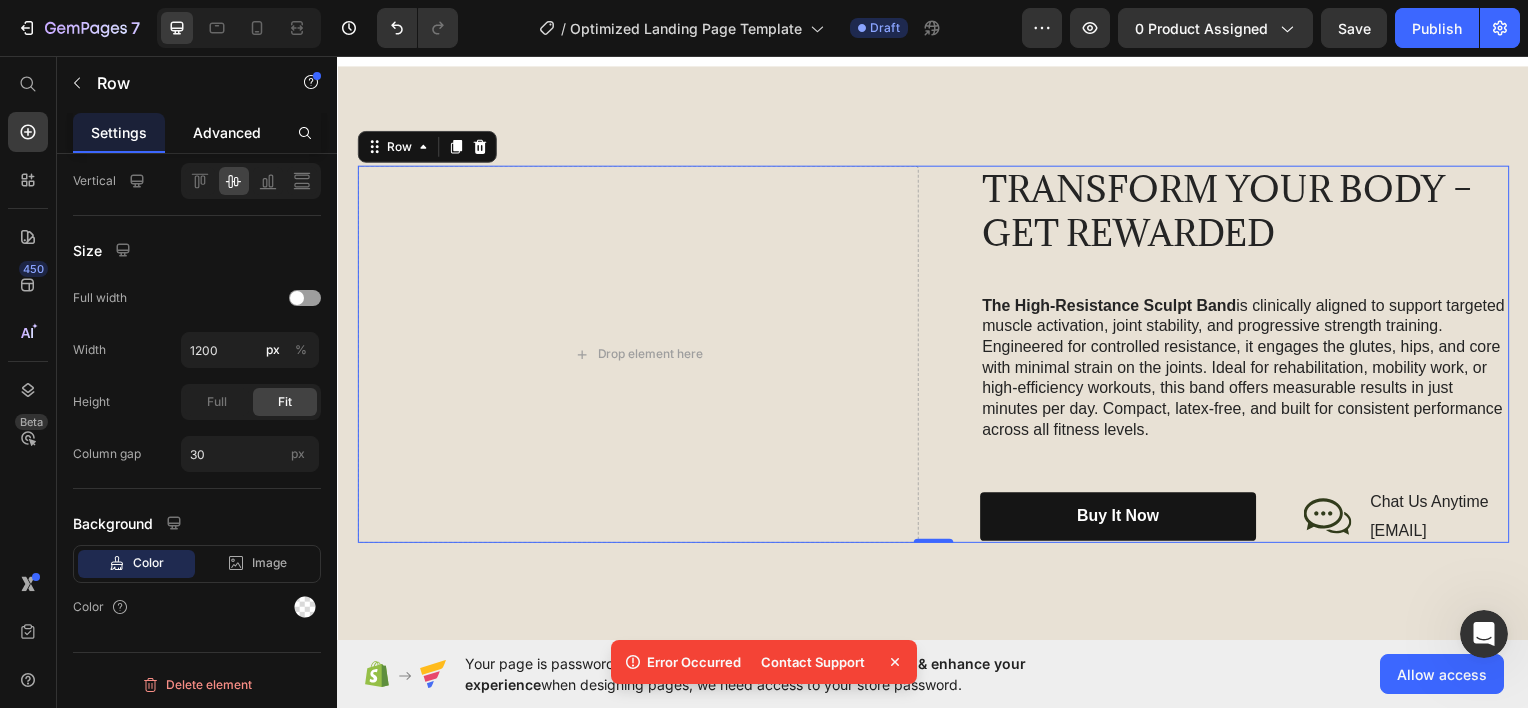 click on "Advanced" at bounding box center [227, 132] 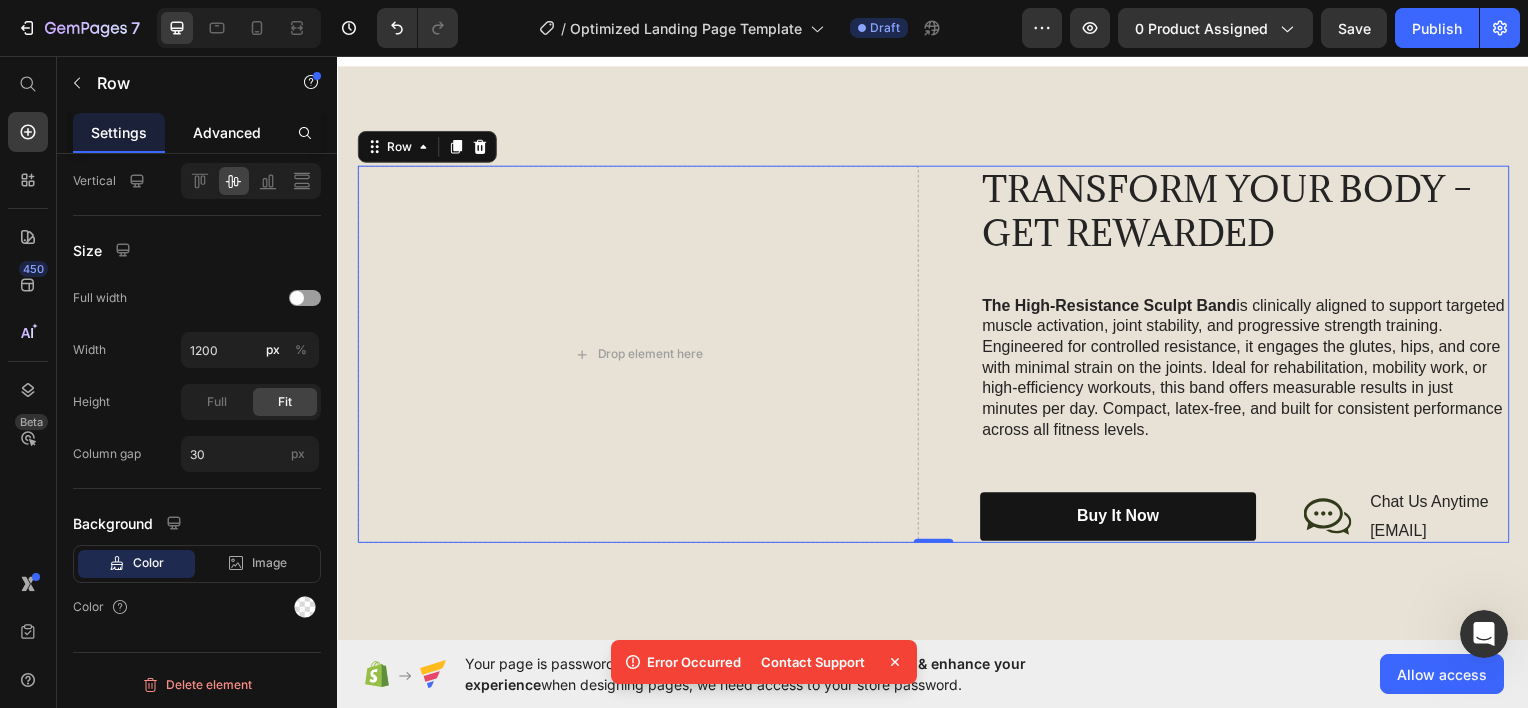 scroll, scrollTop: 0, scrollLeft: 0, axis: both 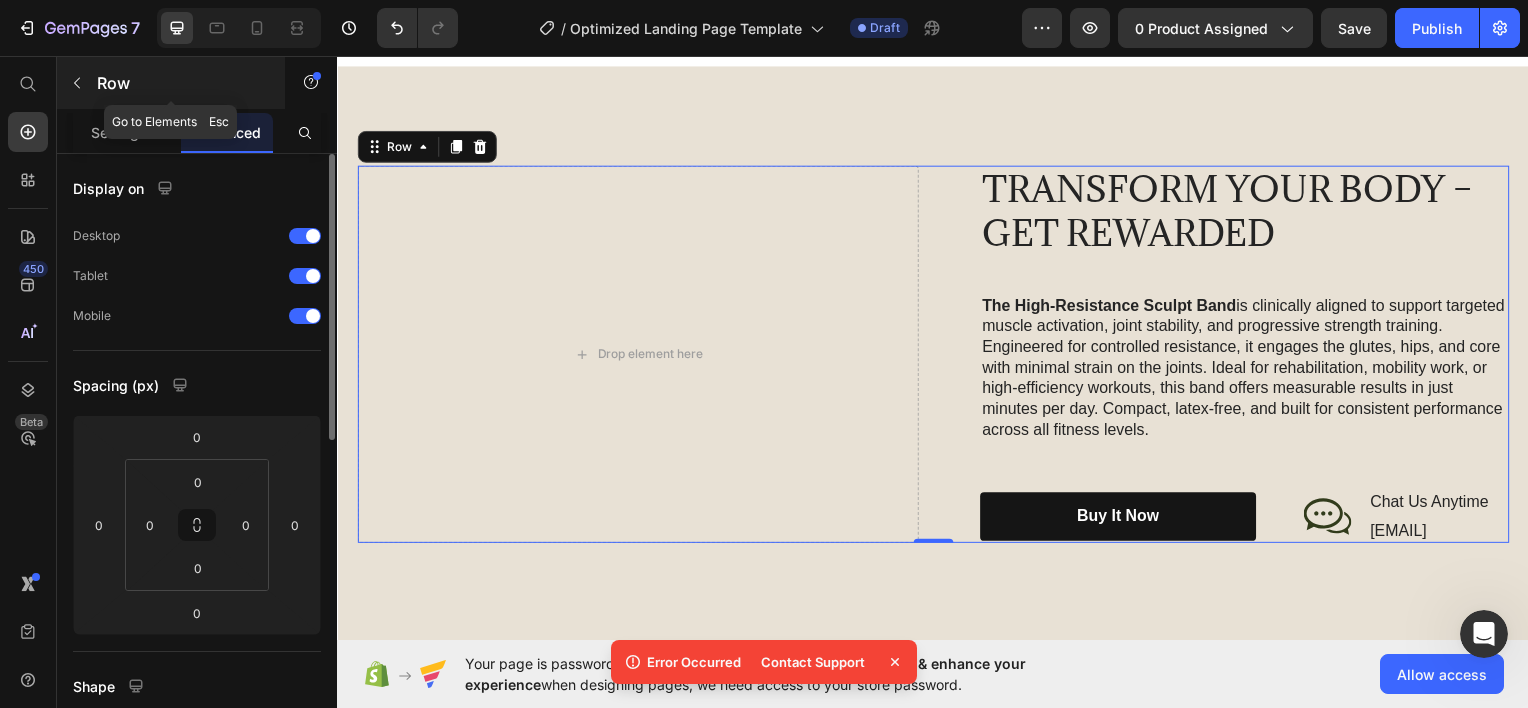 click at bounding box center [77, 83] 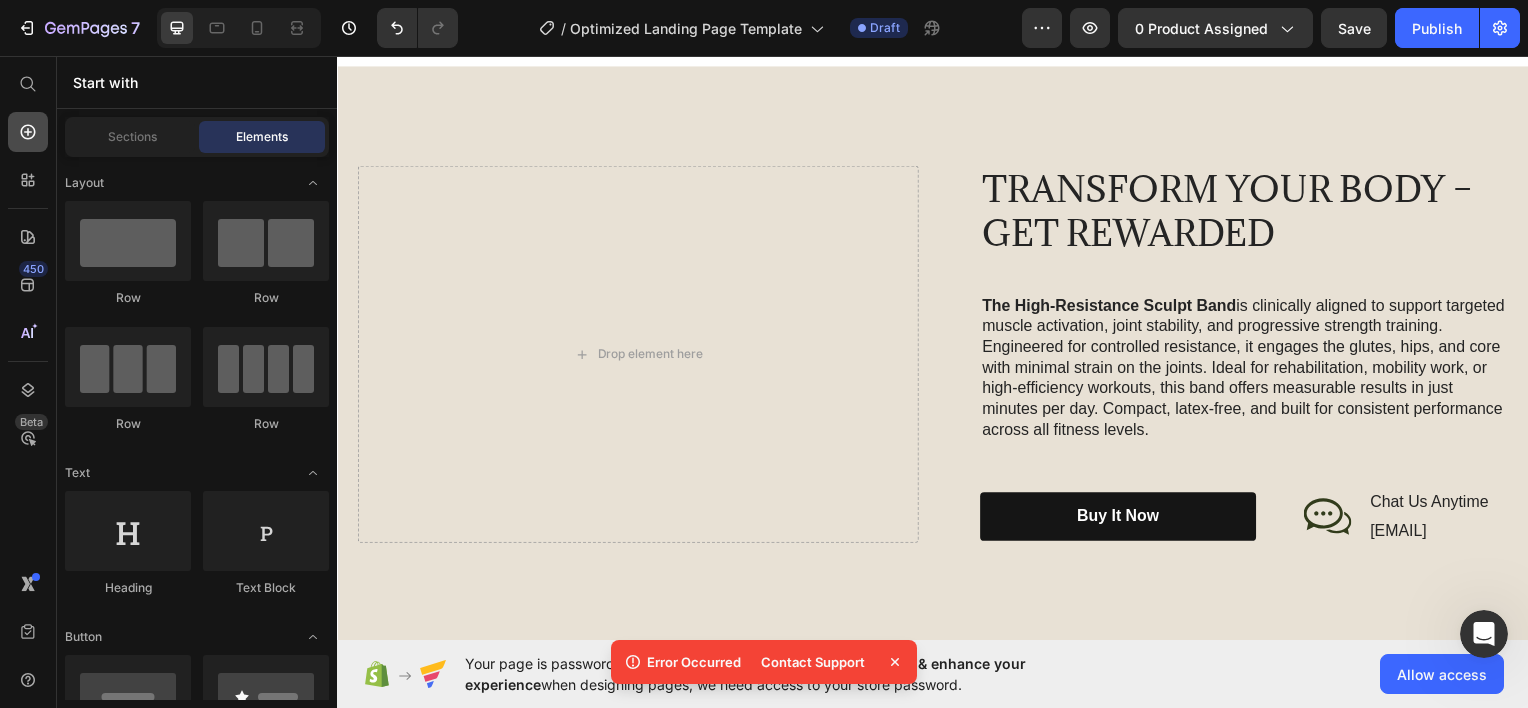 click 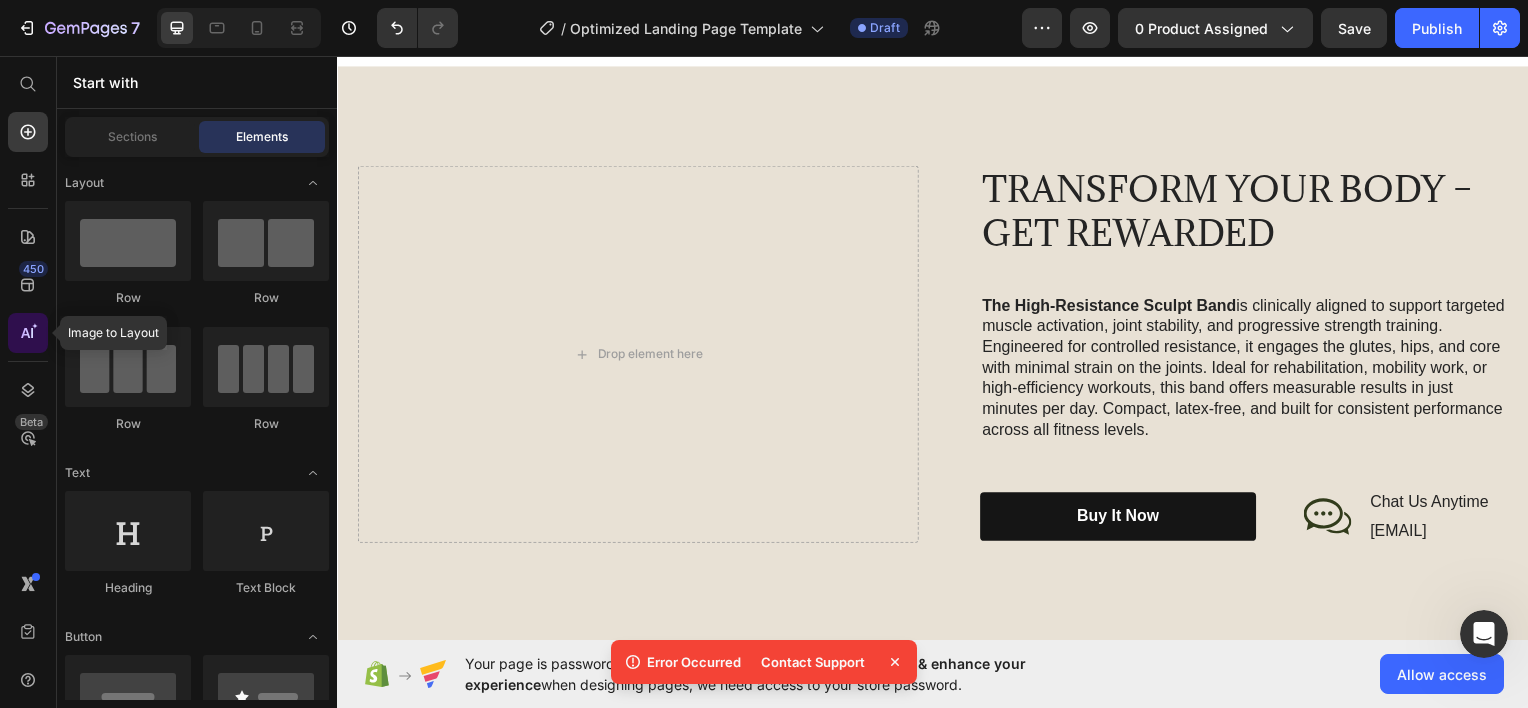 click 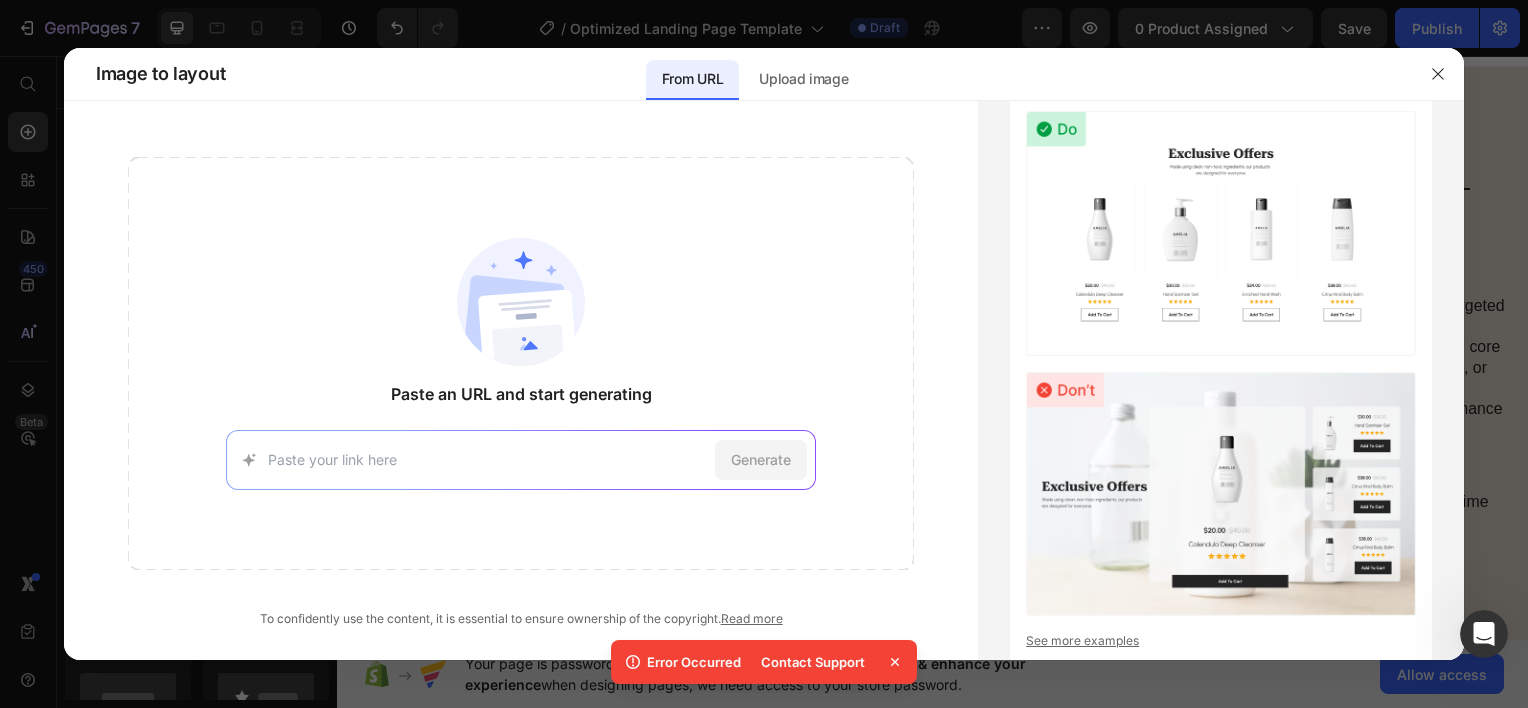 click on "Paste an URL and start generating Generate" 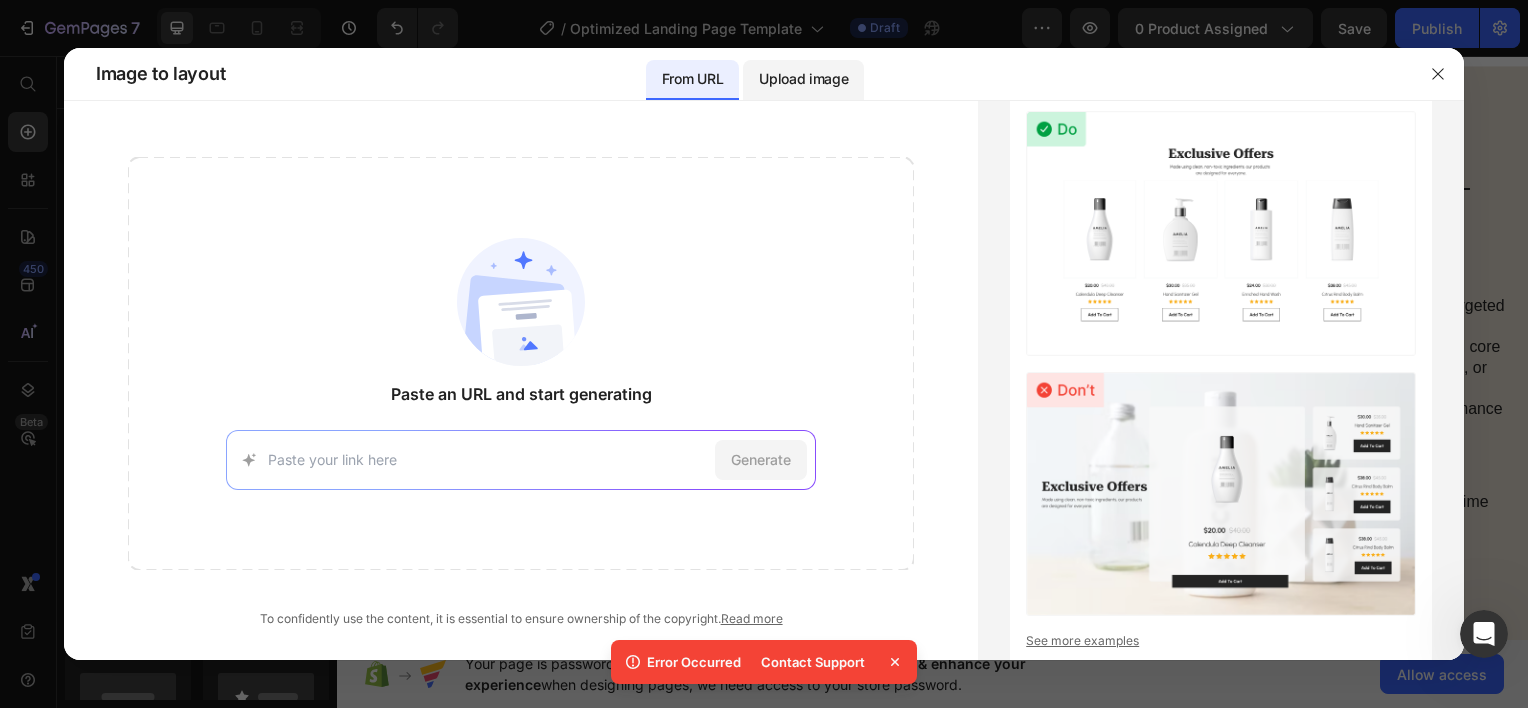 click on "Upload image" at bounding box center (803, 79) 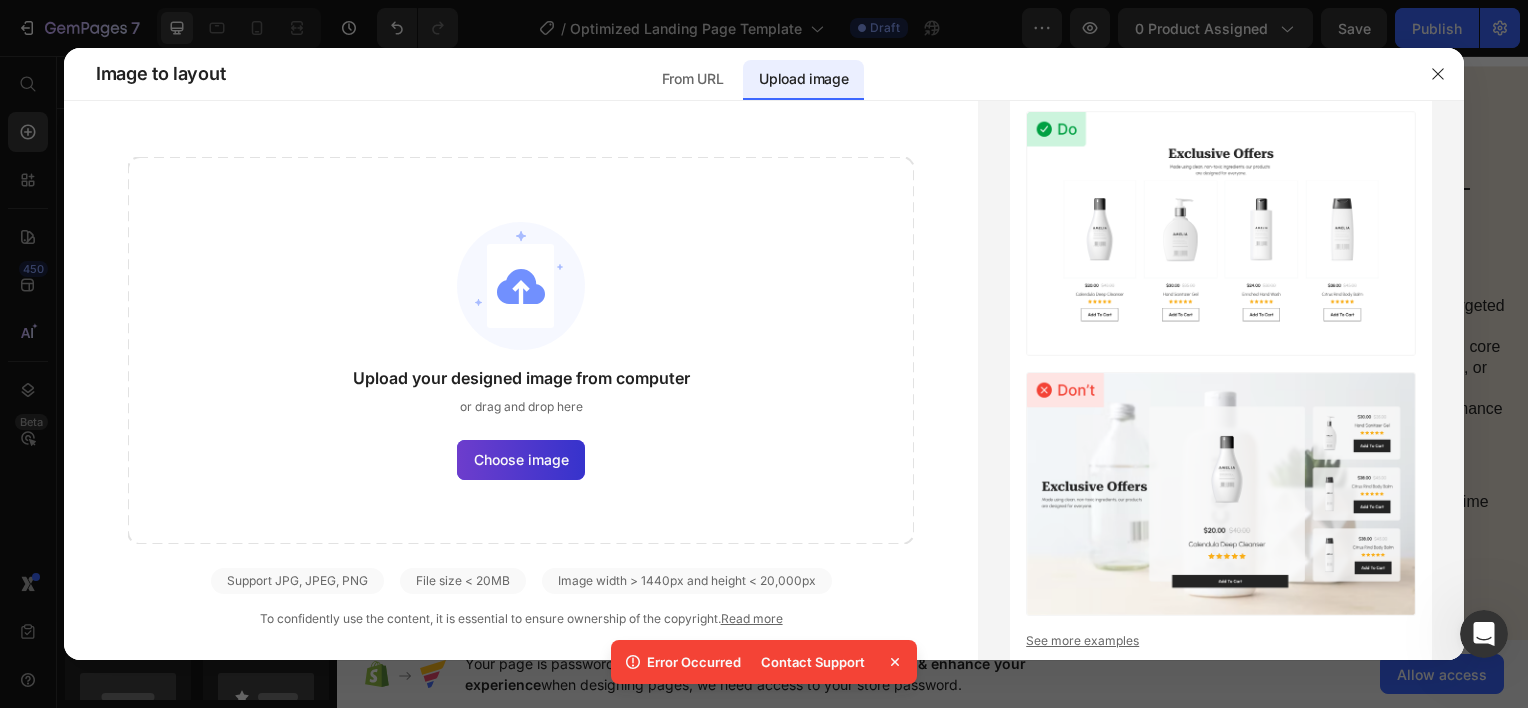 click on "Choose image" at bounding box center [521, 459] 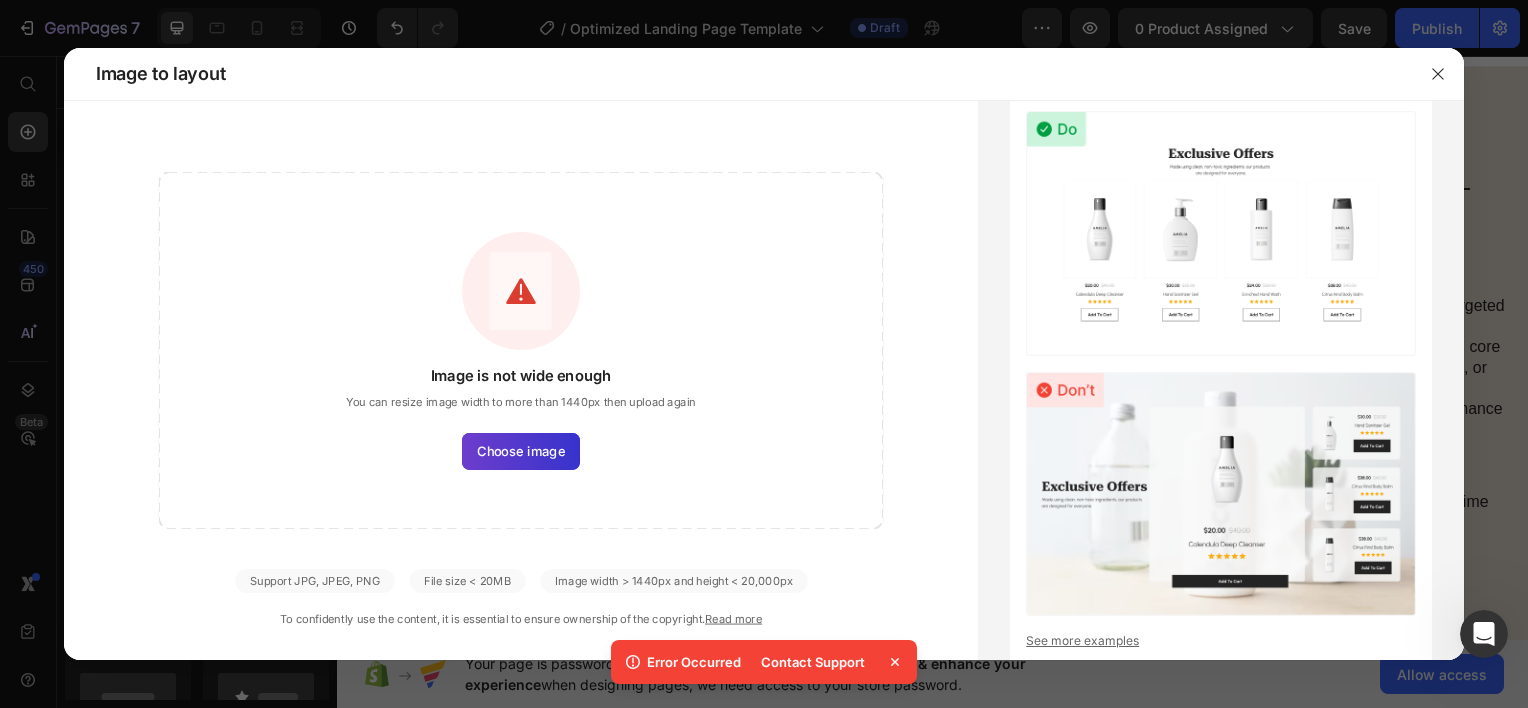 click on "Choose image" at bounding box center (521, 450) 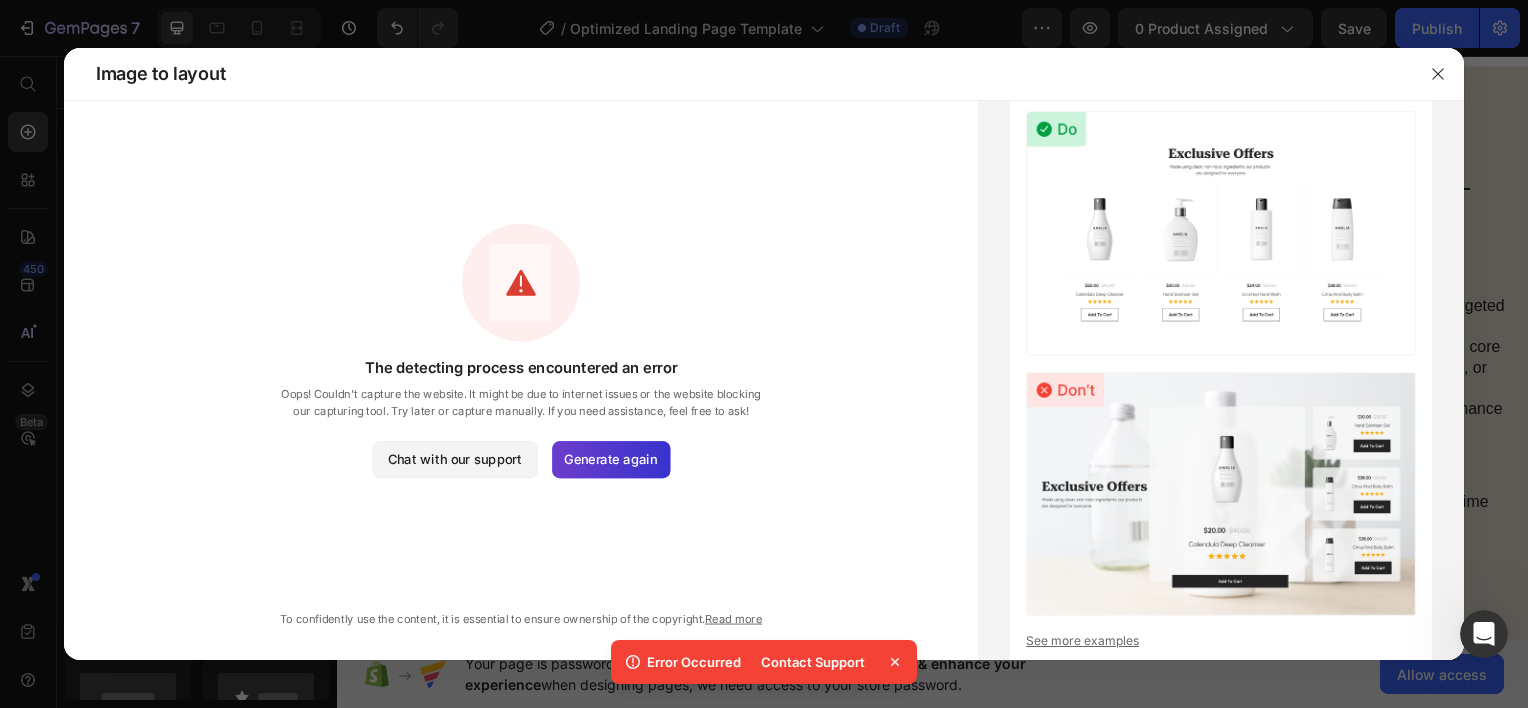 click on "Generate again" at bounding box center (610, 459) 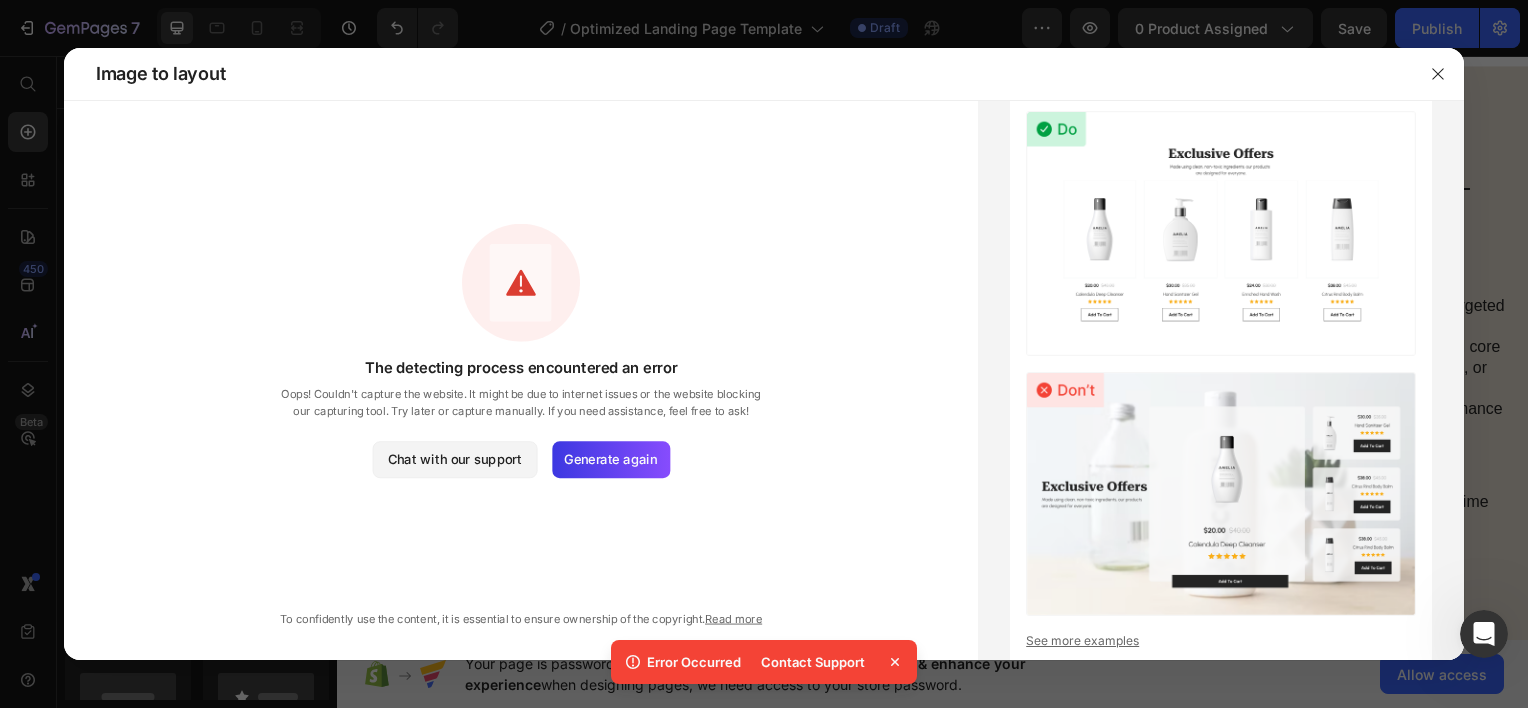 click on "Generate again" at bounding box center (610, 459) 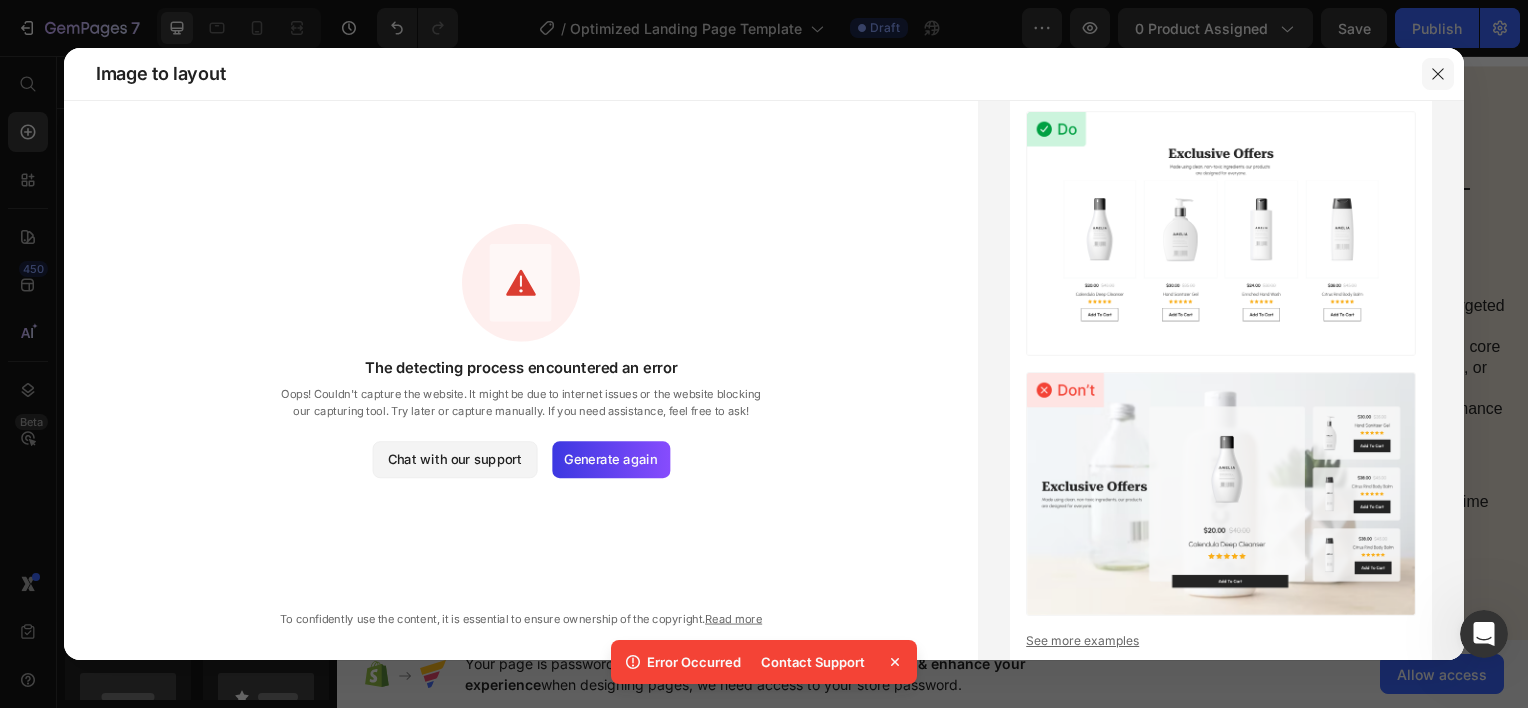 click 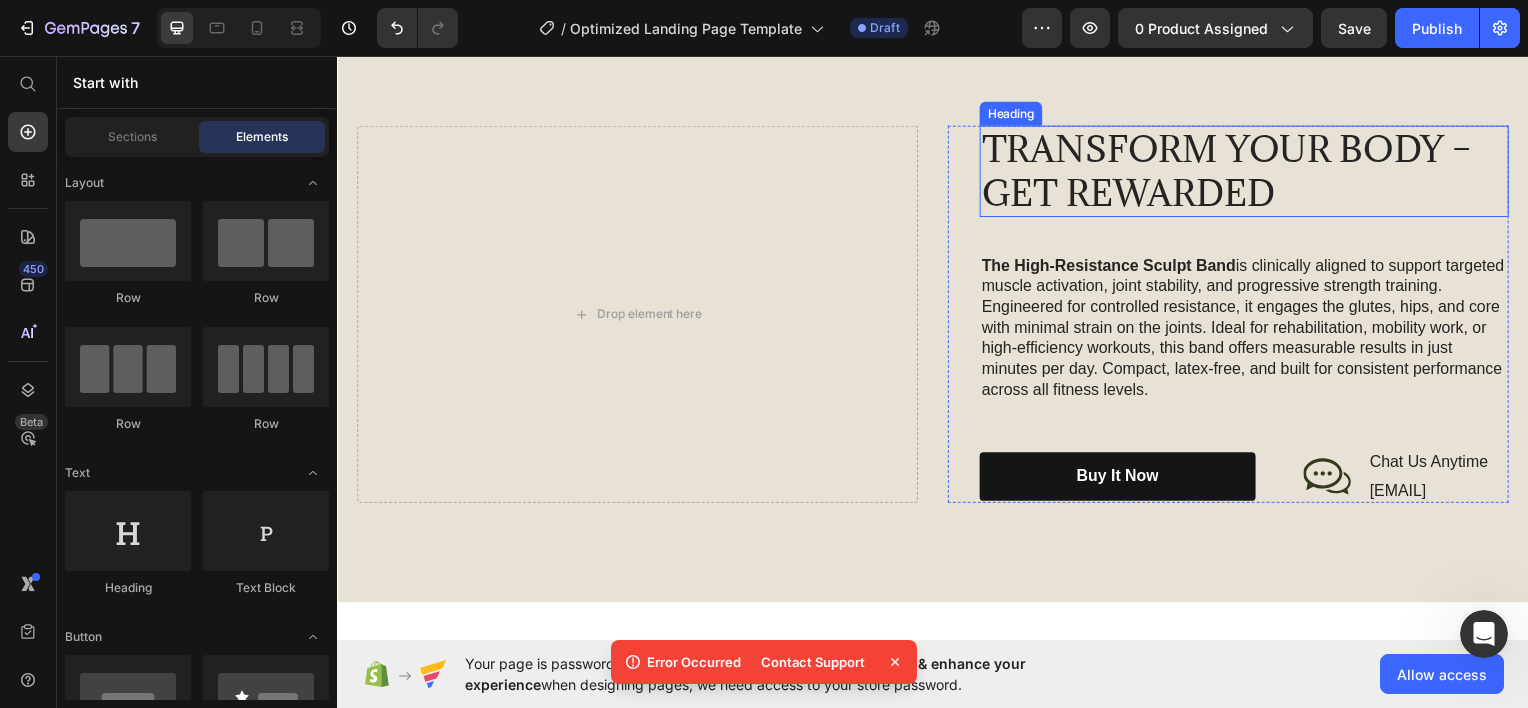scroll, scrollTop: 2299, scrollLeft: 0, axis: vertical 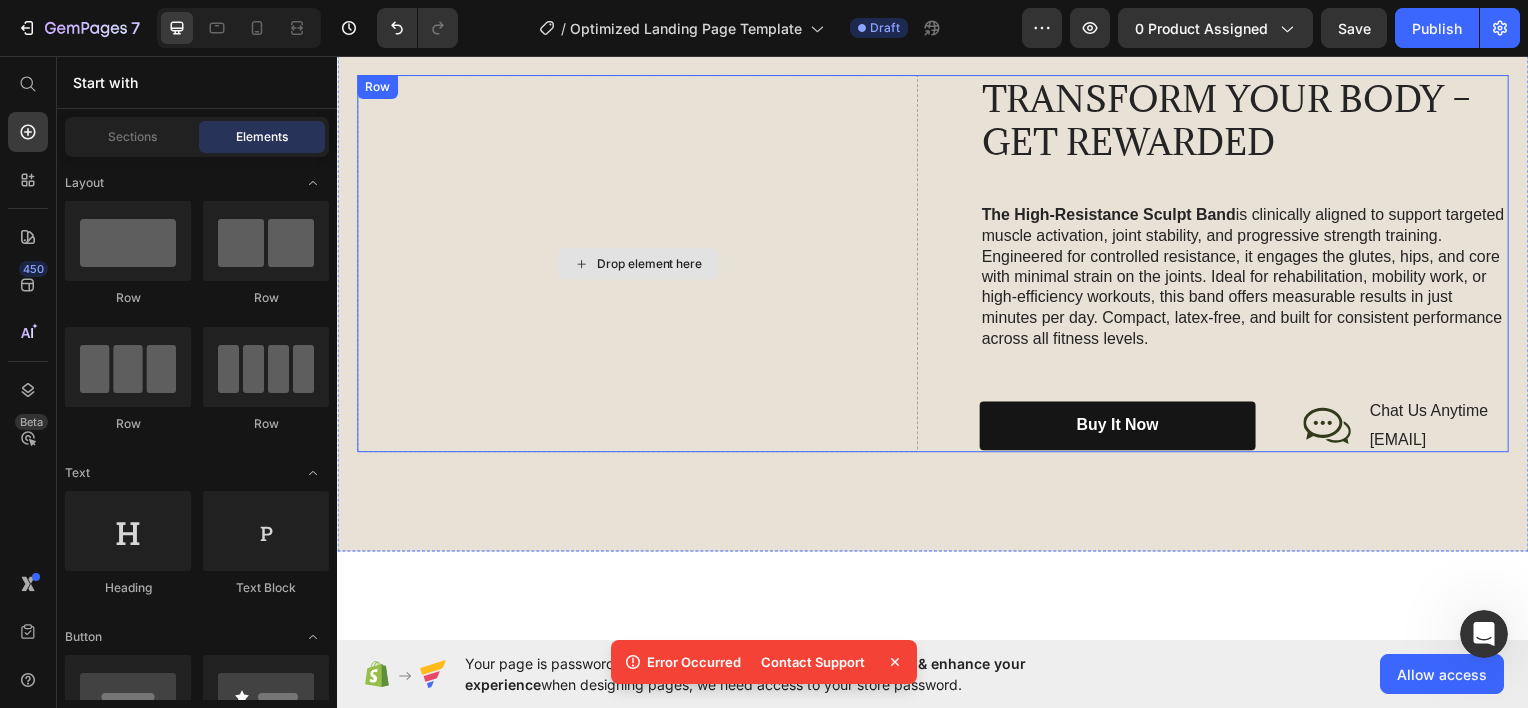 click on "Drop element here" at bounding box center [639, 264] 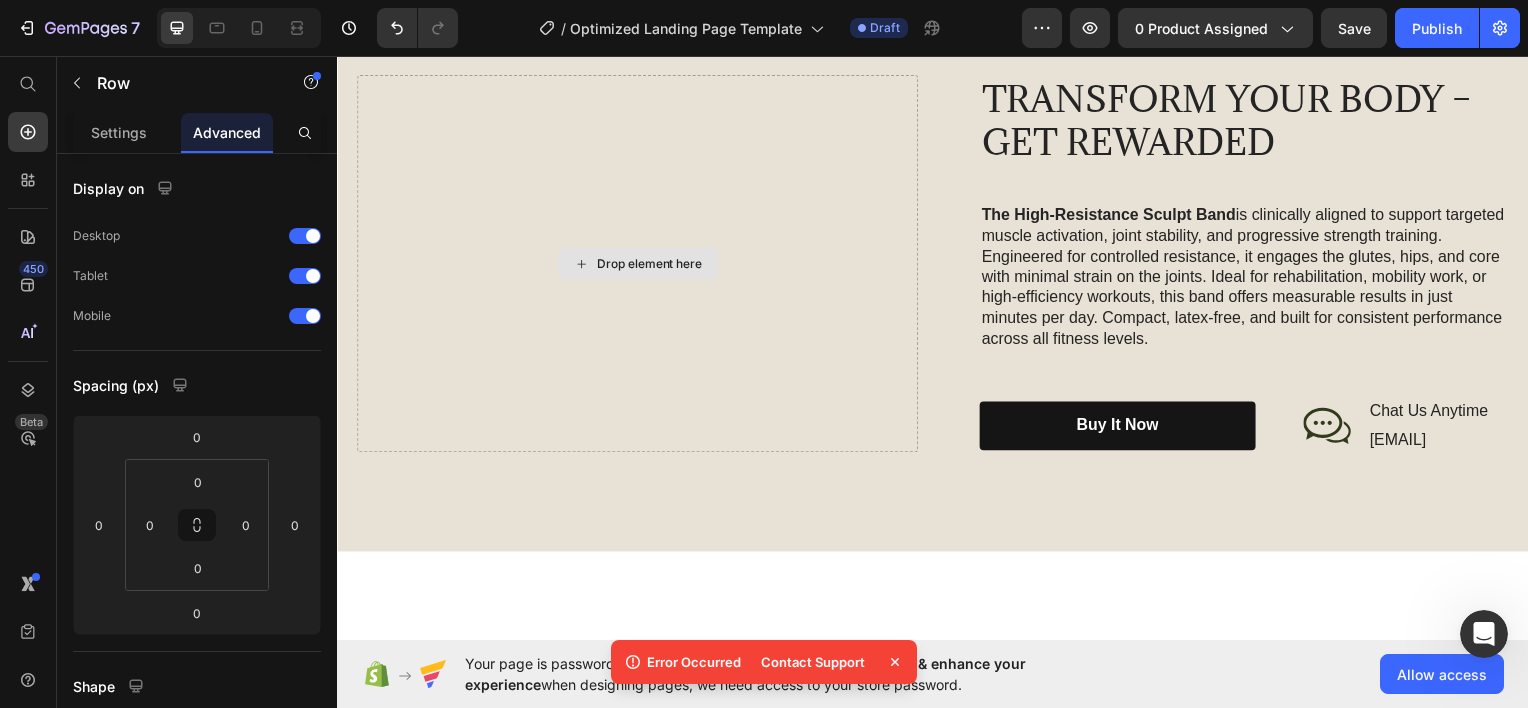 click on "Drop element here" at bounding box center (652, 264) 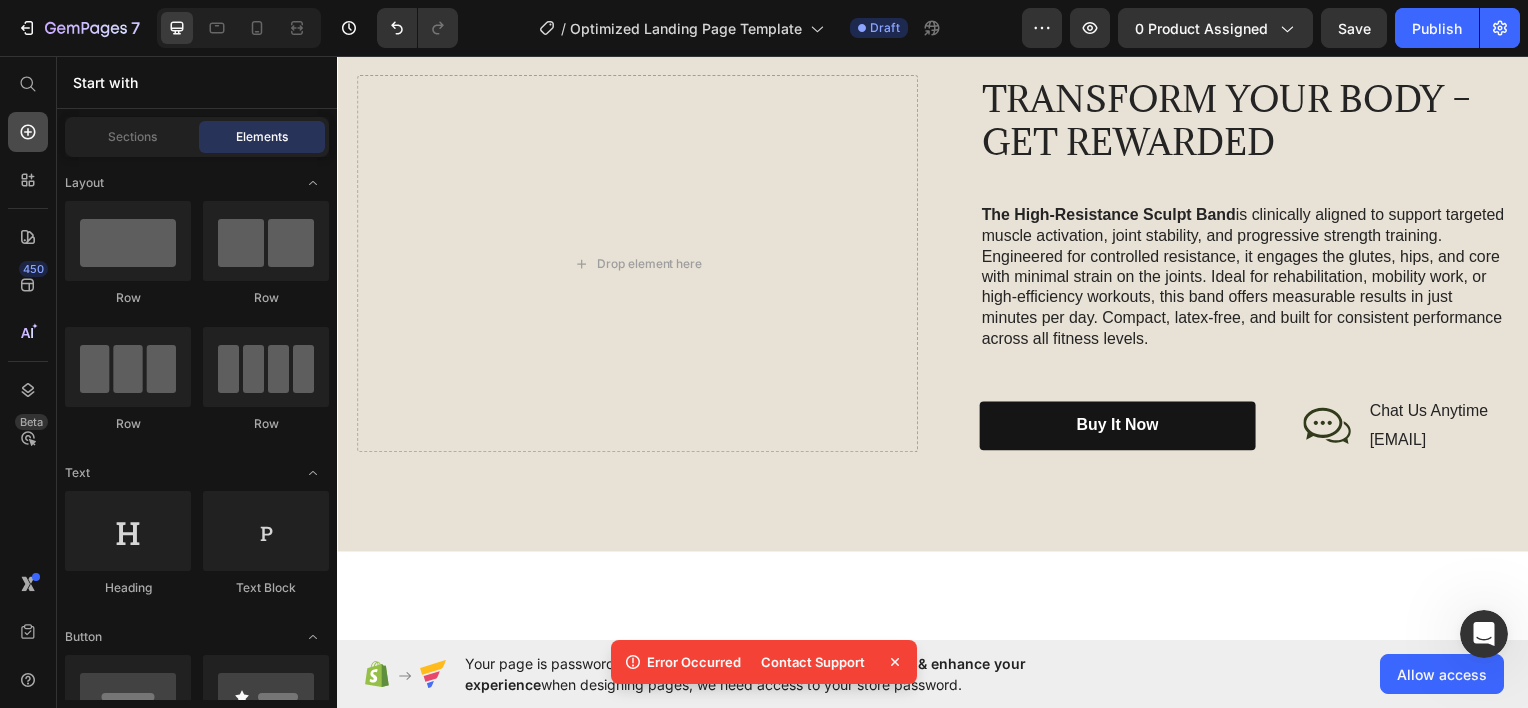 click 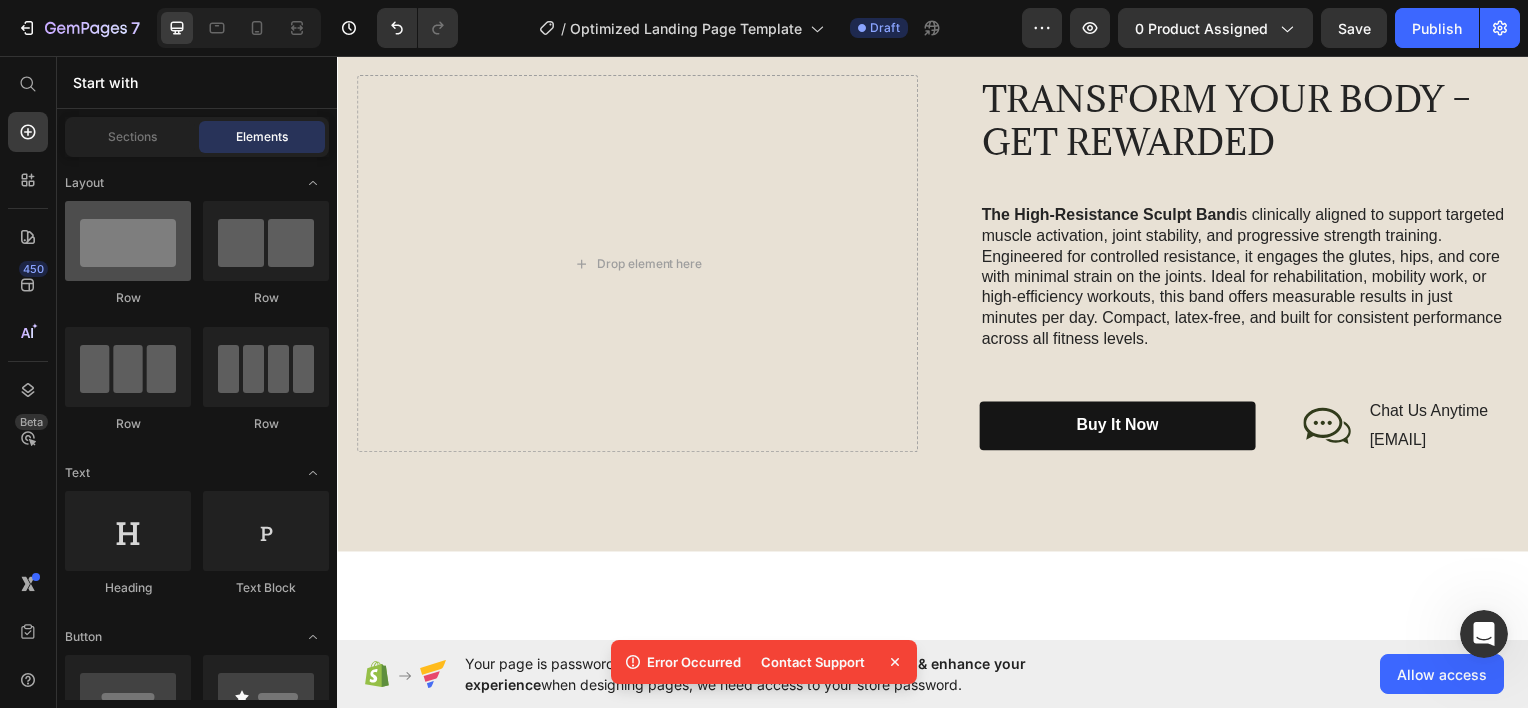 click at bounding box center (128, 241) 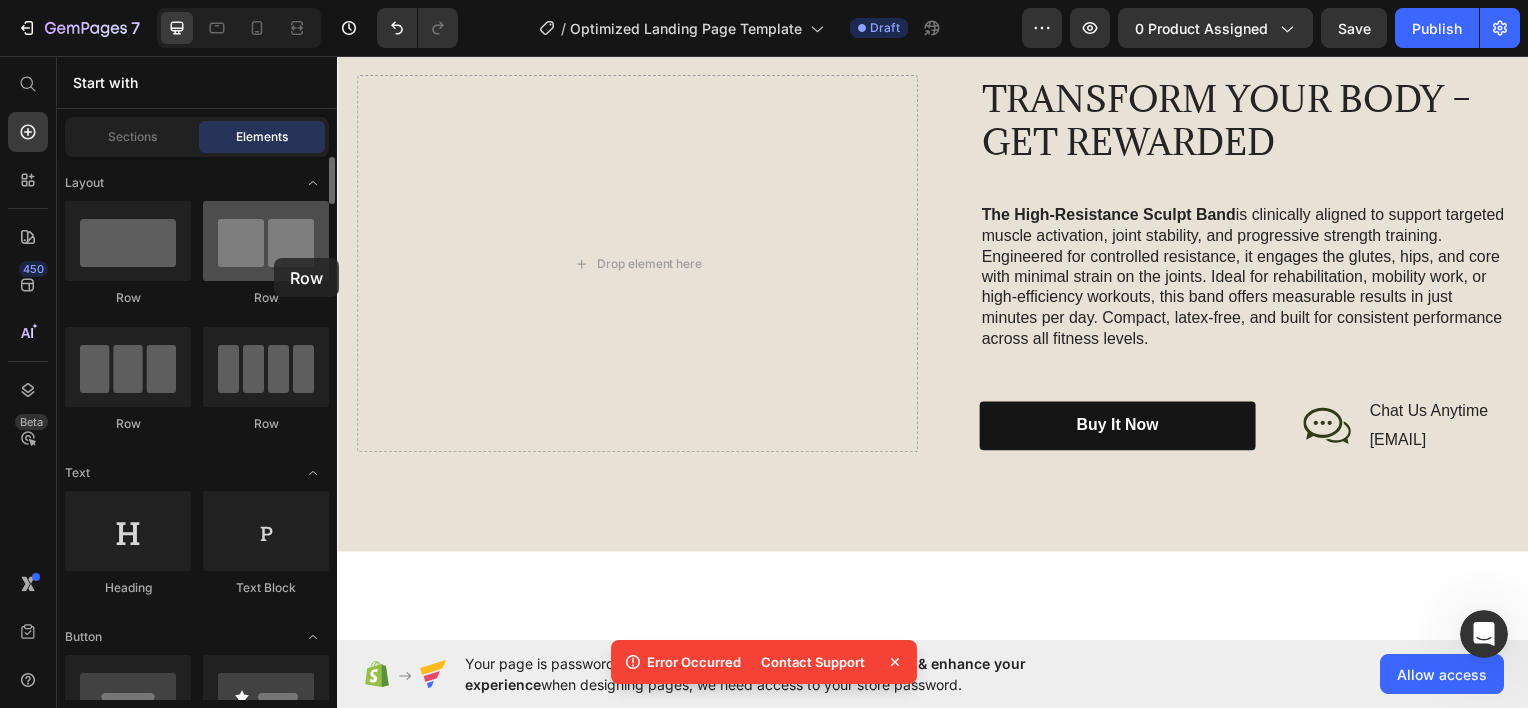 click at bounding box center (266, 241) 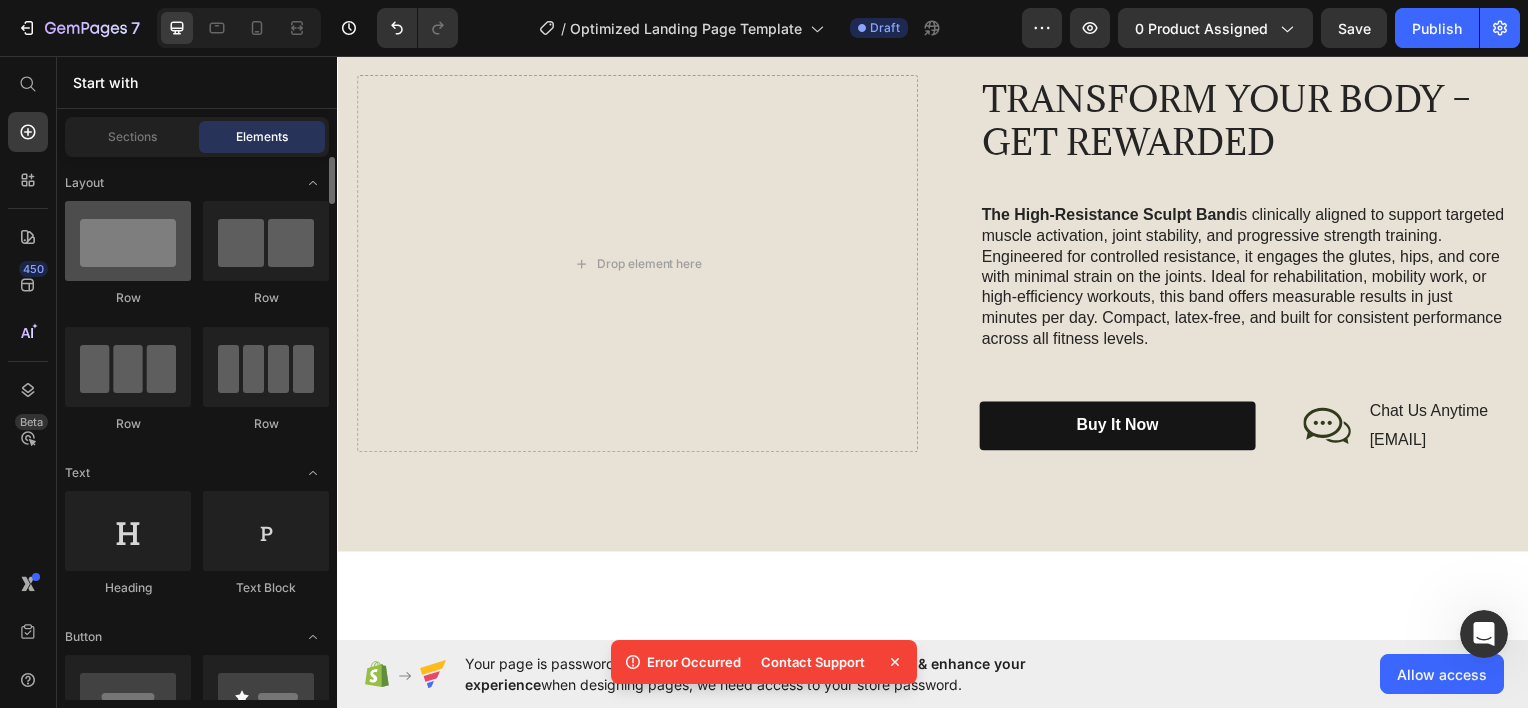 click at bounding box center [128, 241] 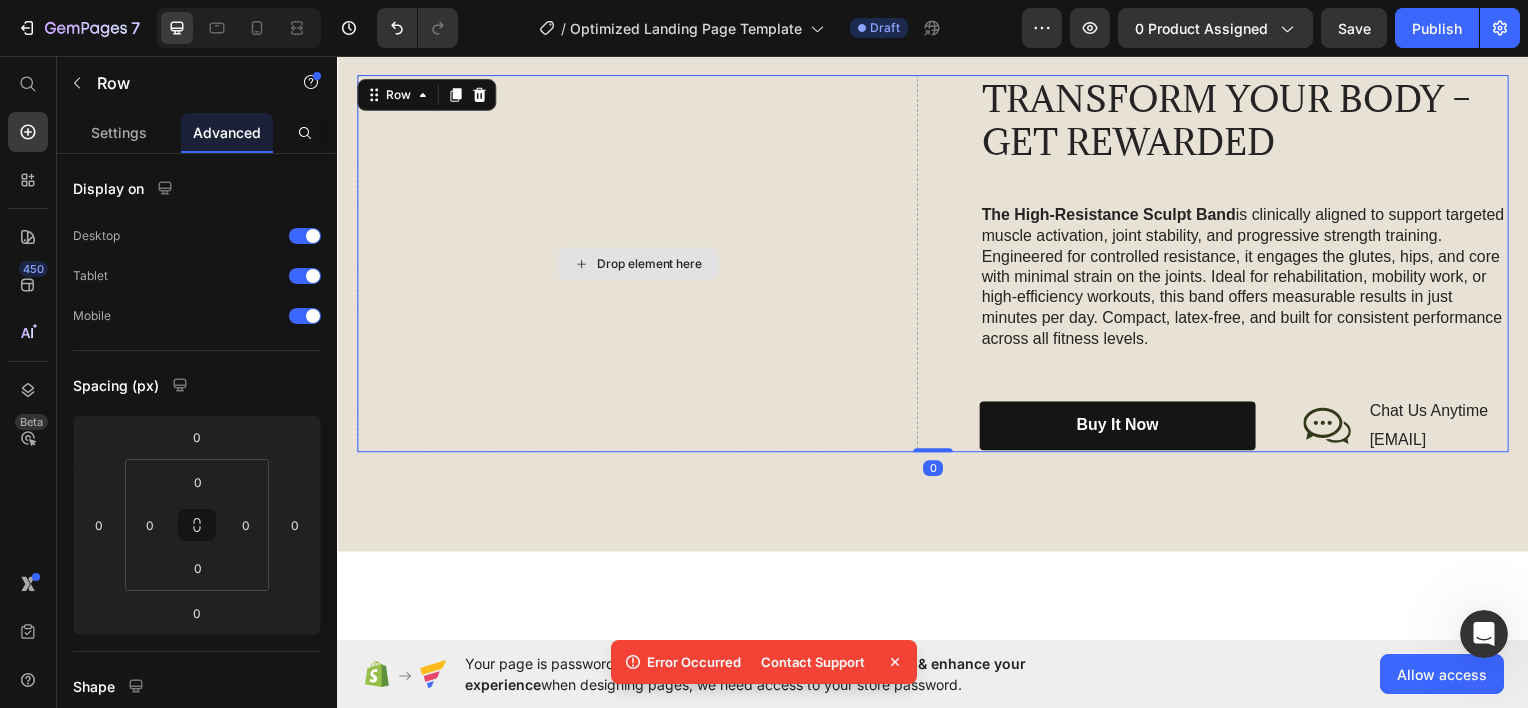 click on "Drop element here" at bounding box center [639, 264] 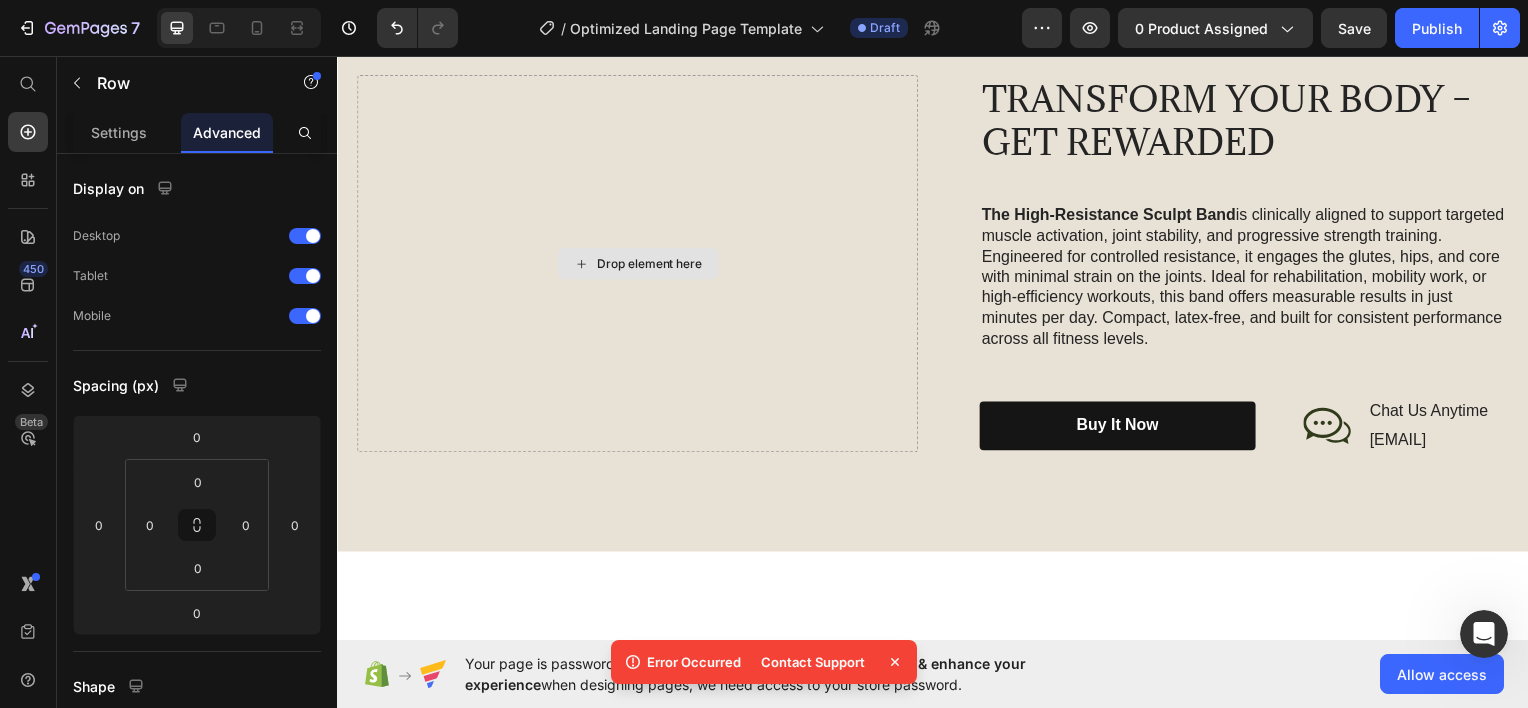 click on "Drop element here" at bounding box center (652, 264) 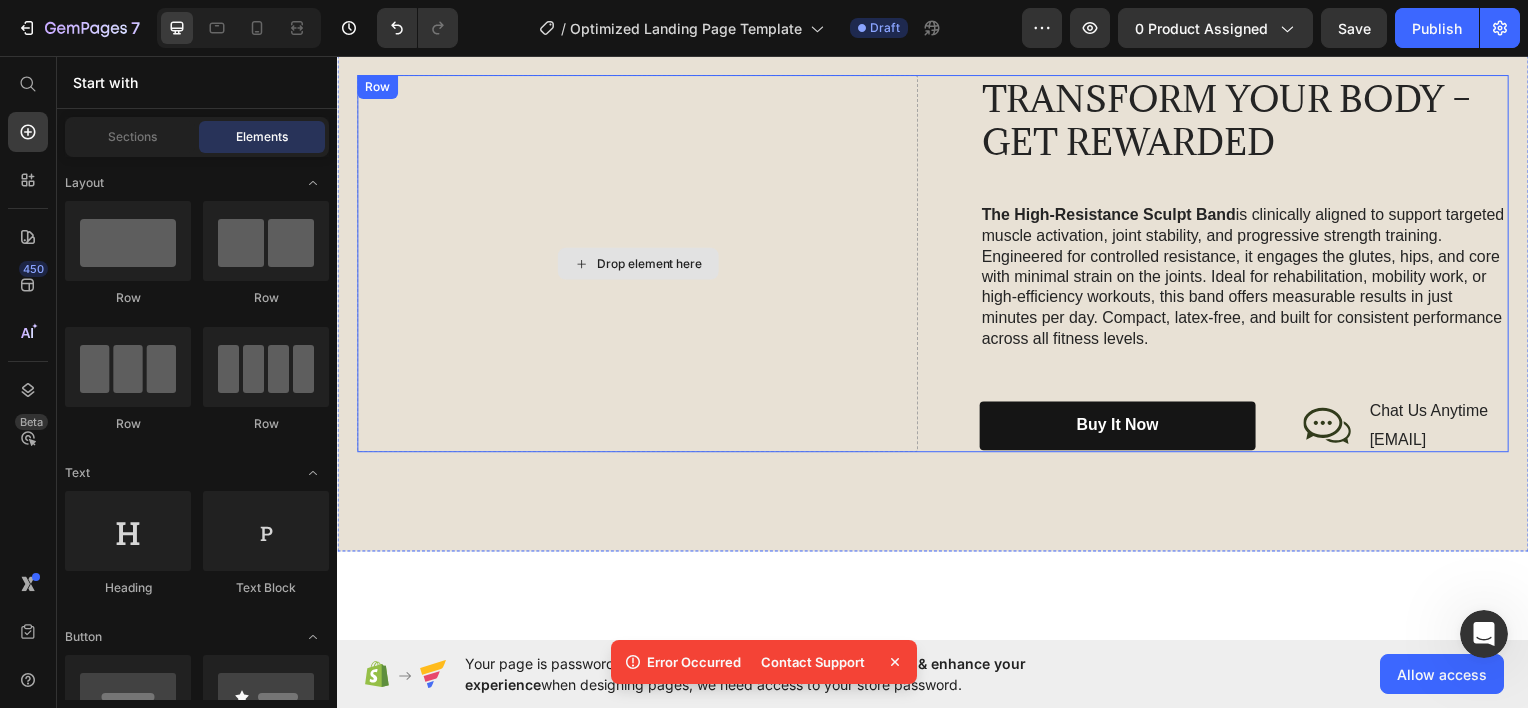 click on "Drop element here" at bounding box center (652, 264) 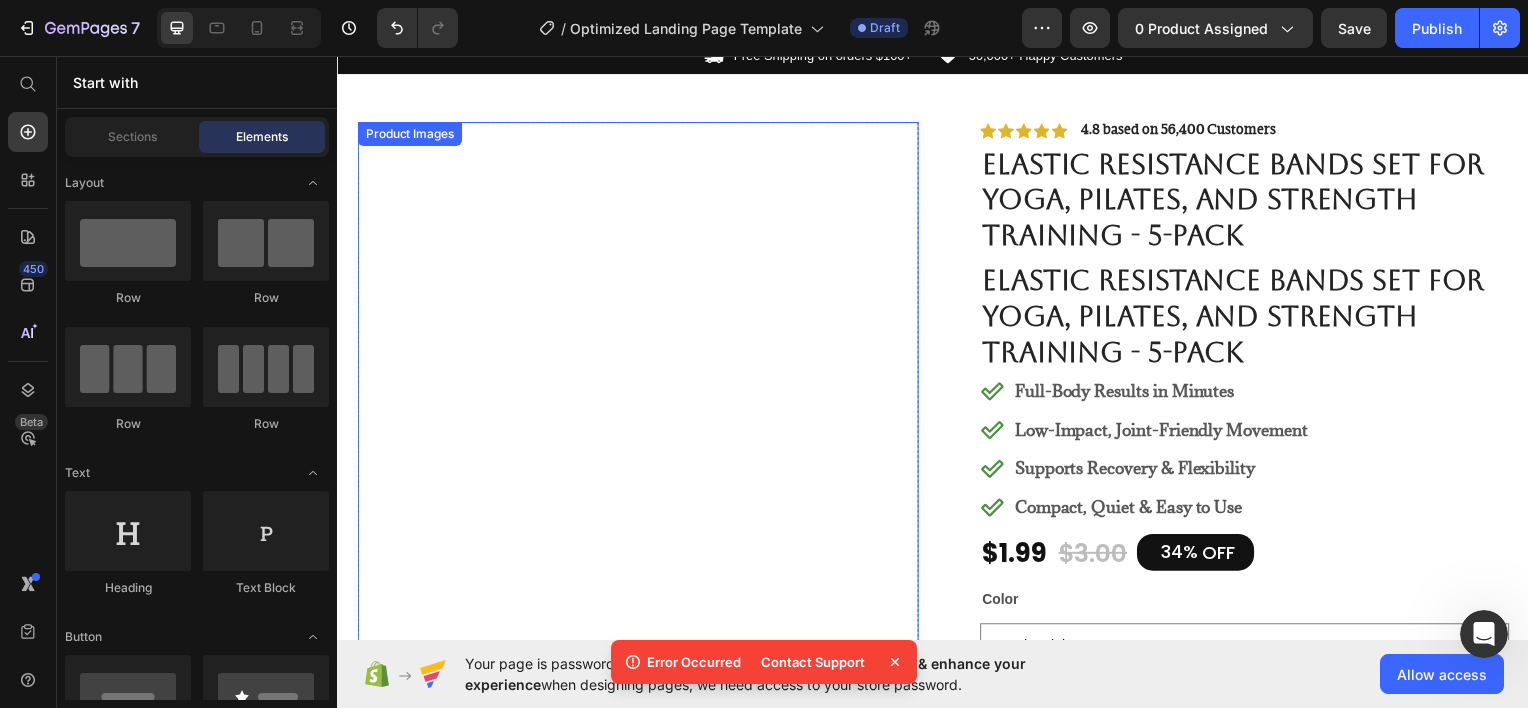 scroll, scrollTop: 300, scrollLeft: 0, axis: vertical 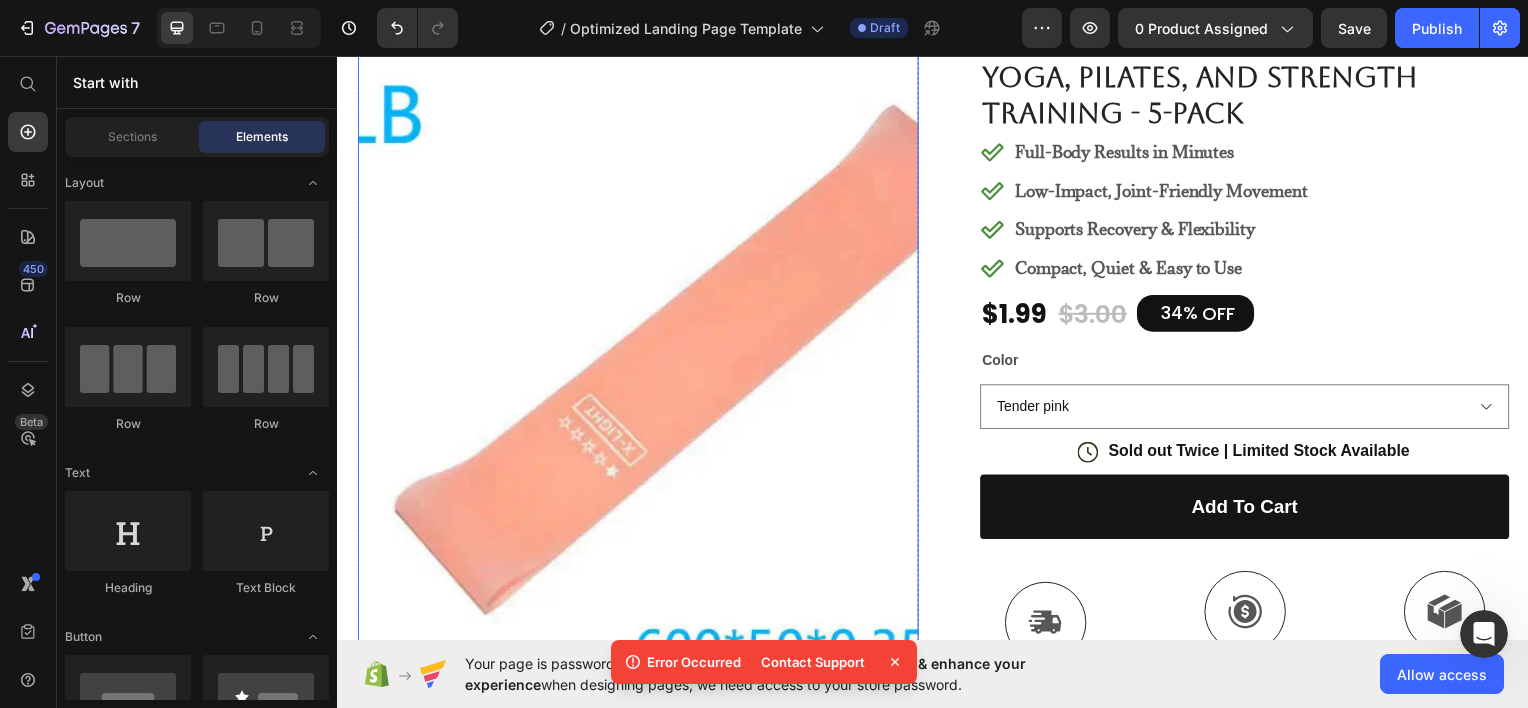 click at bounding box center (639, 305) 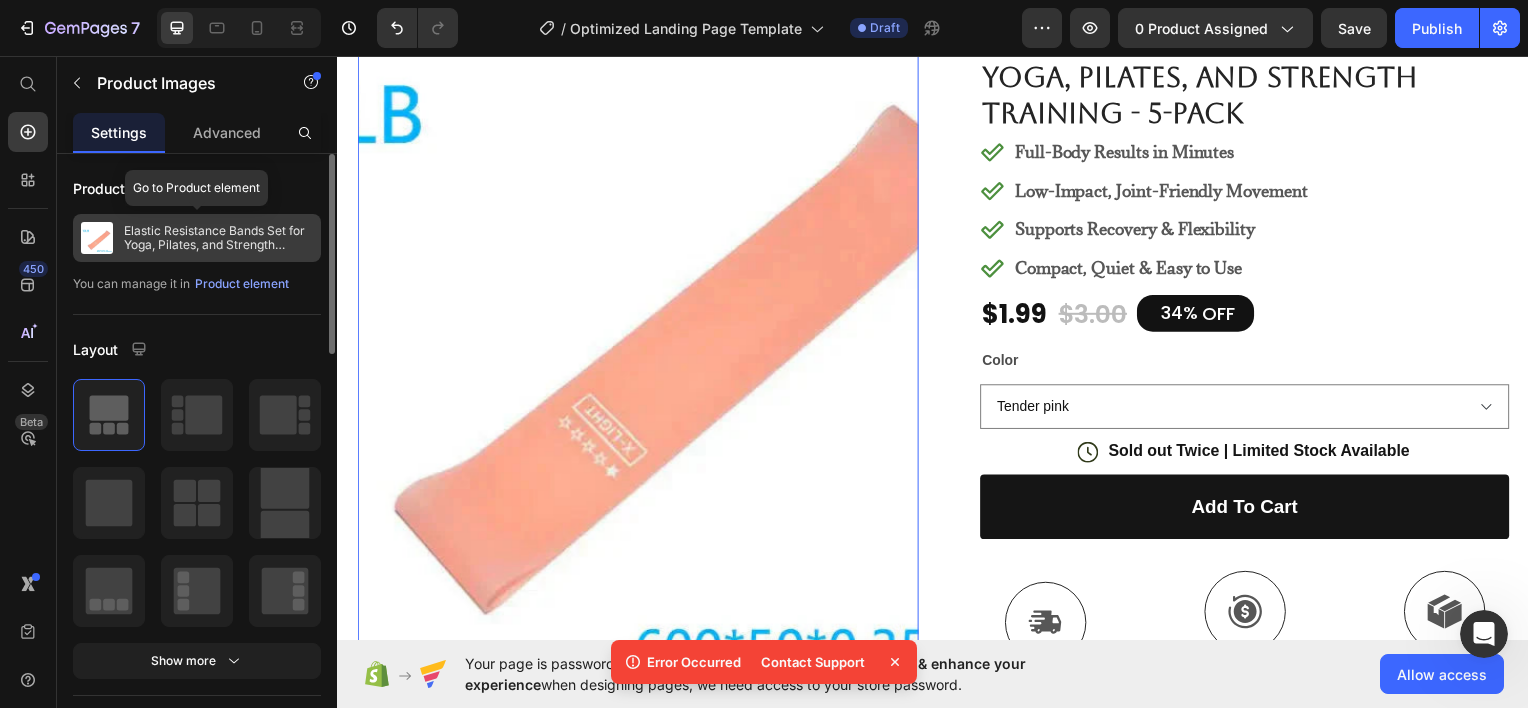 click on "Elastic Resistance Bands Set for Yoga, Pilates, and Strength Training - 5-Pack" at bounding box center [218, 238] 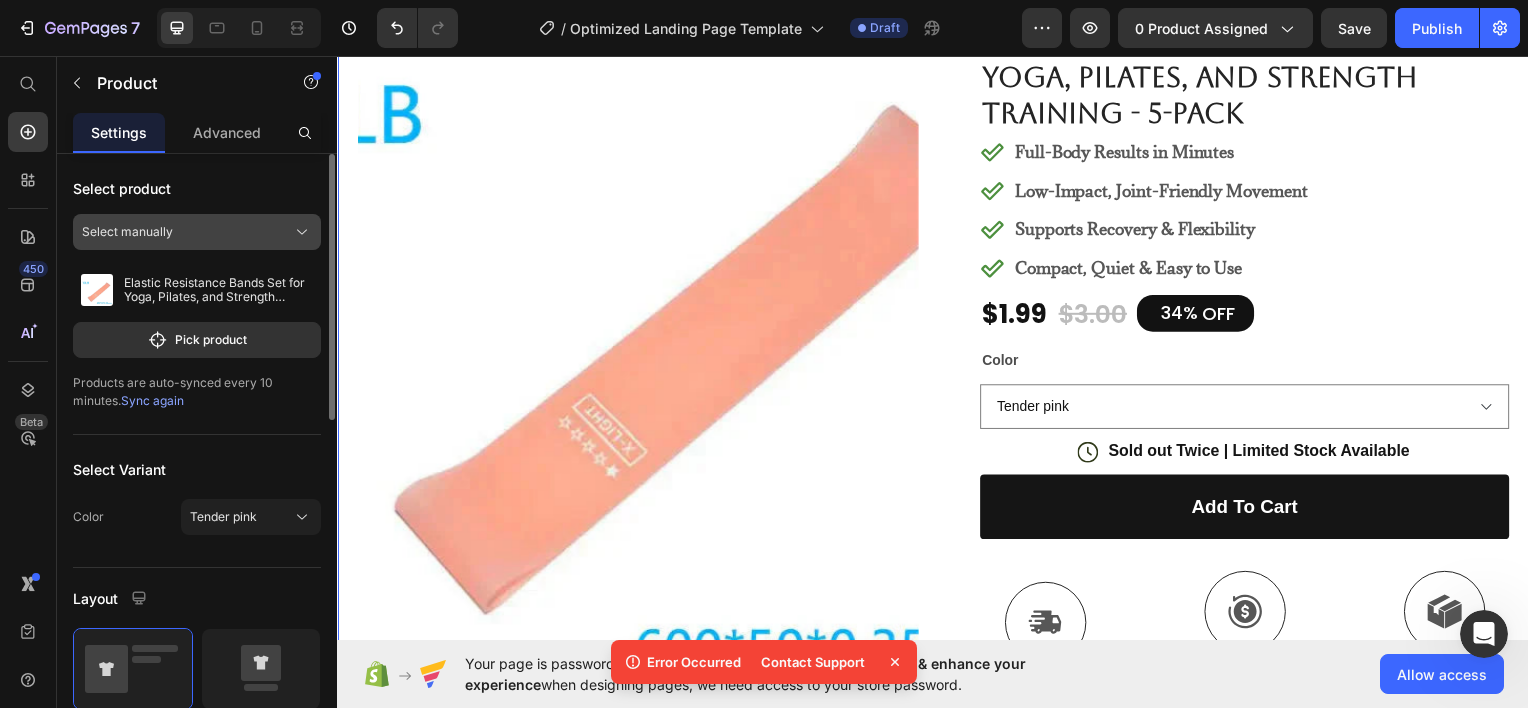 click on "Select manually" 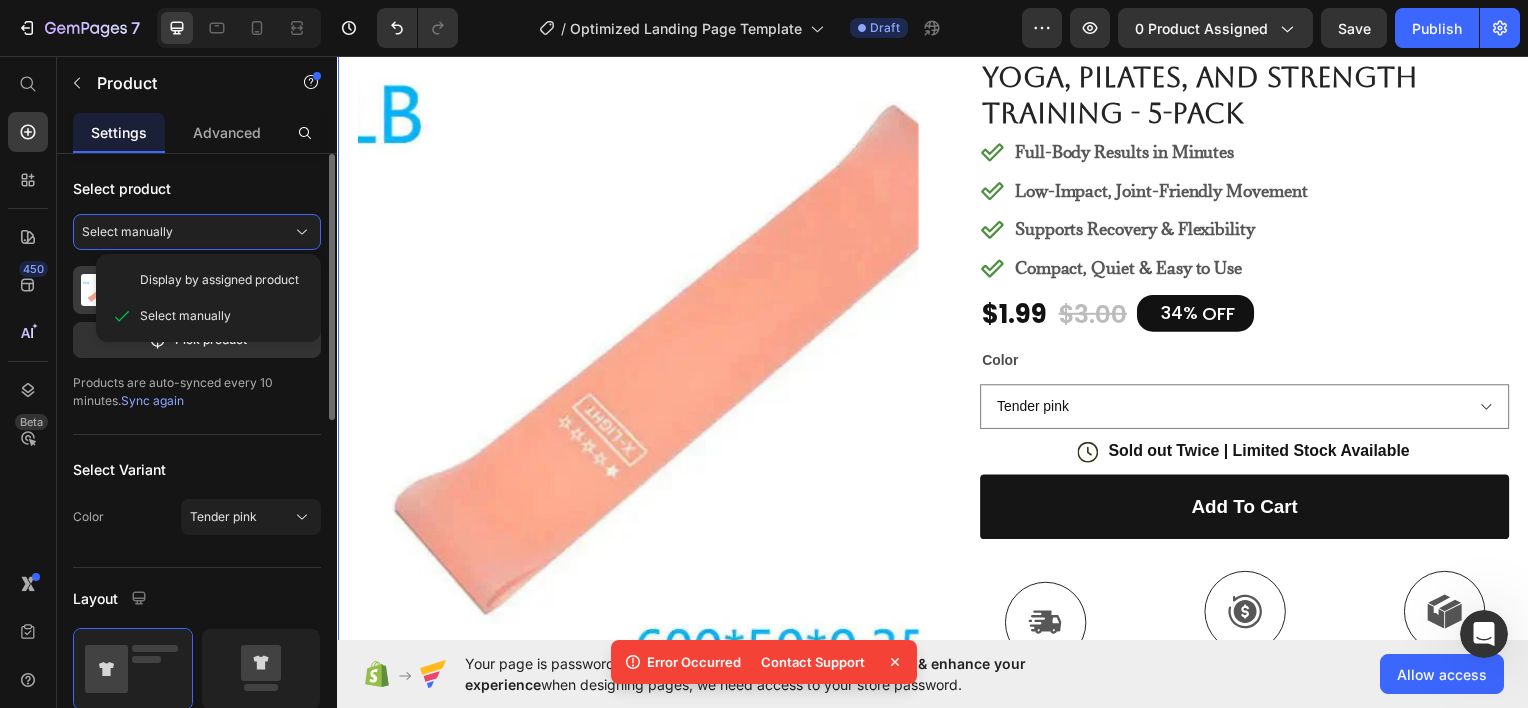 click on "Select product Select manually Display by assigned product Select manually Elastic Resistance Bands Set for Yoga, Pilates, and Strength Training - 5-Pack Pick product  Products are auto-synced every 10 minutes.  Sync again Select Variant Color Tender pink Layout Column width Fit to content By ratio 6 6 Column Column 1 Column 2 Size Full width Width 1200 px % Column gap 30 px Align Vertical
Show more  Delete element" at bounding box center [197, 855] 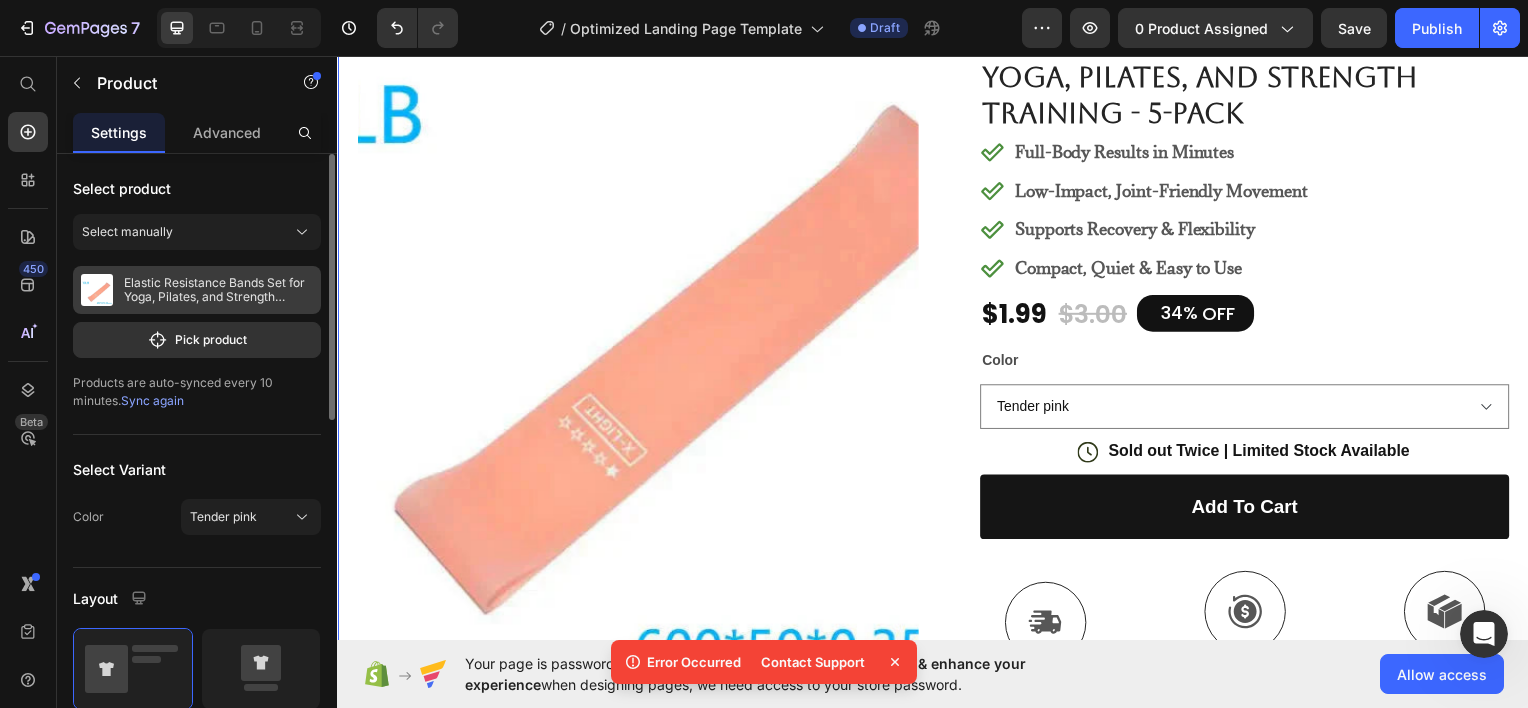 click on "Elastic Resistance Bands Set for Yoga, Pilates, and Strength Training - 5-Pack" at bounding box center [197, 290] 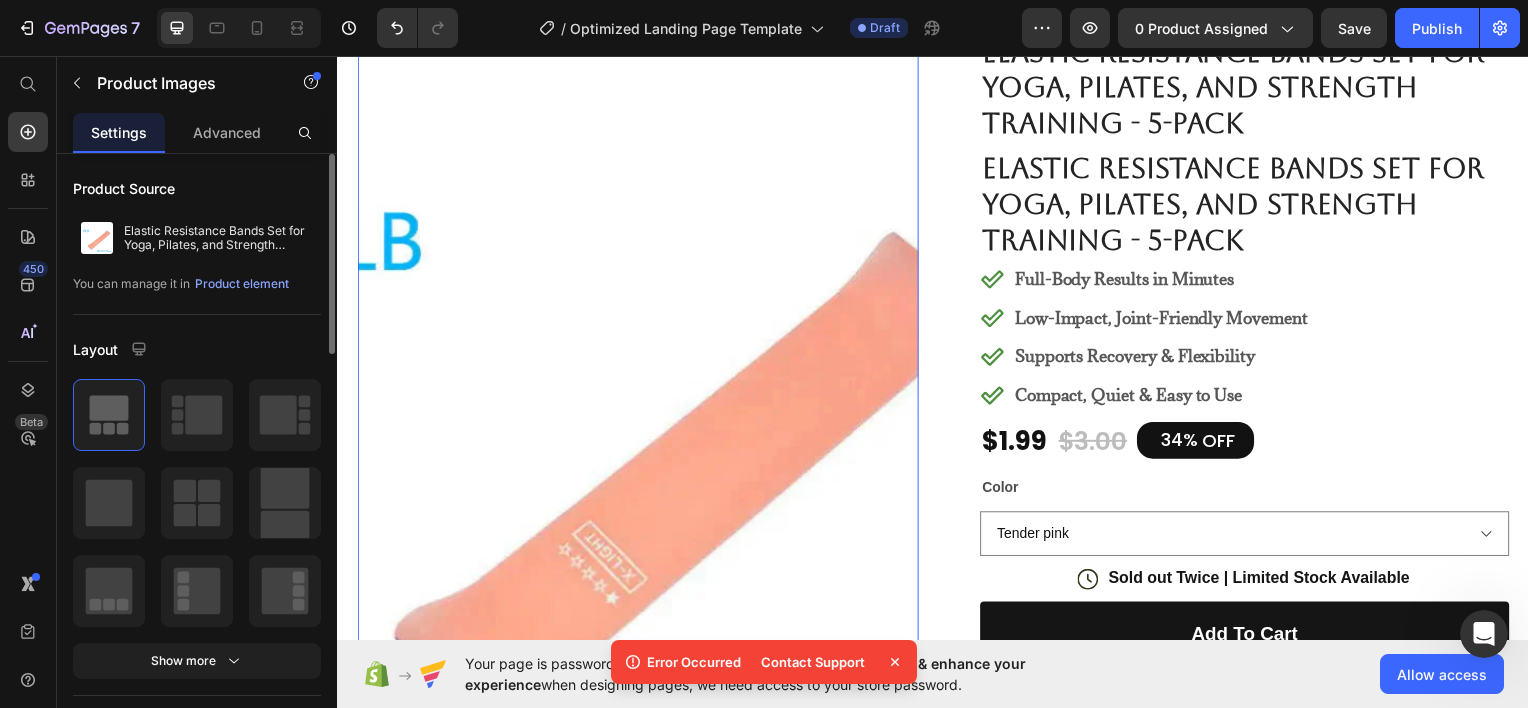 scroll, scrollTop: 0, scrollLeft: 0, axis: both 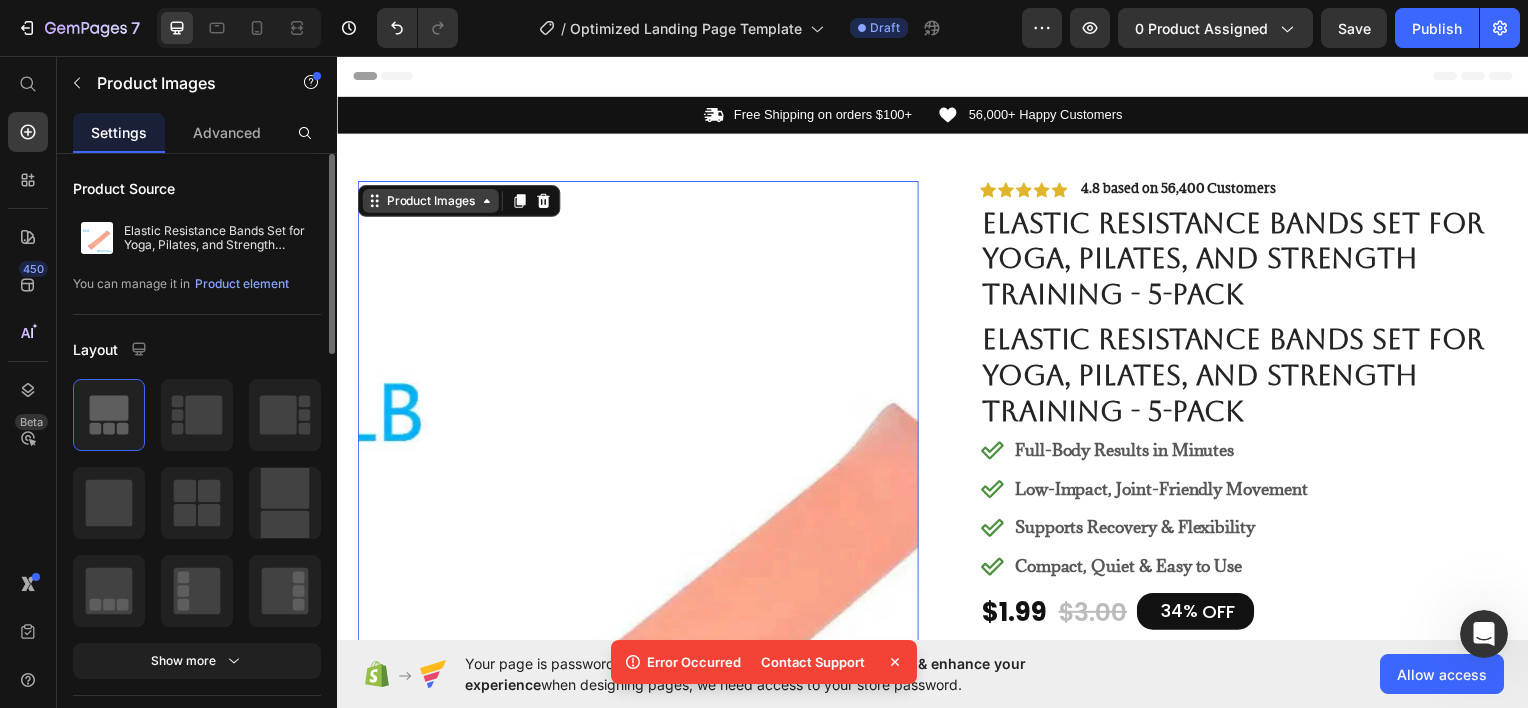 click on "Product Images" at bounding box center [430, 201] 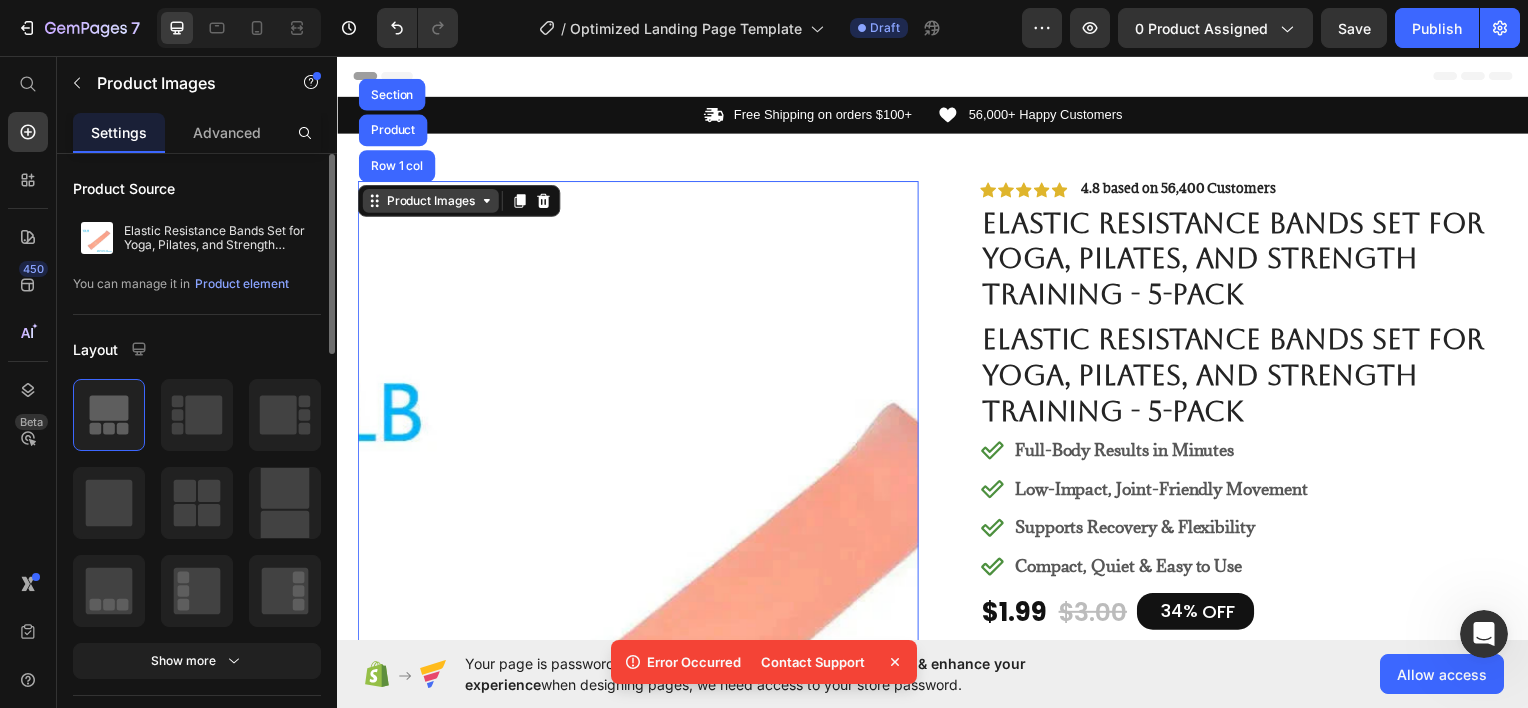 click 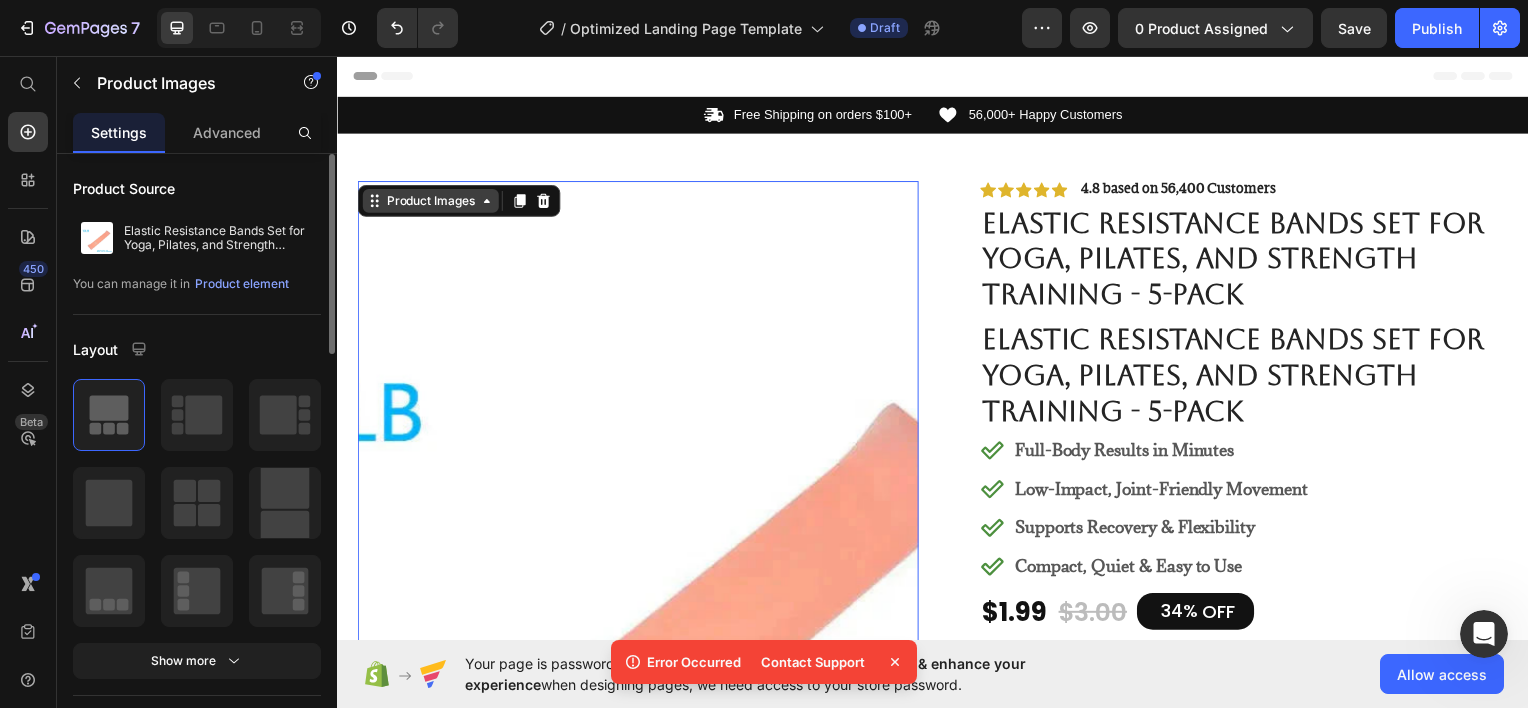click on "Product Images" at bounding box center (430, 201) 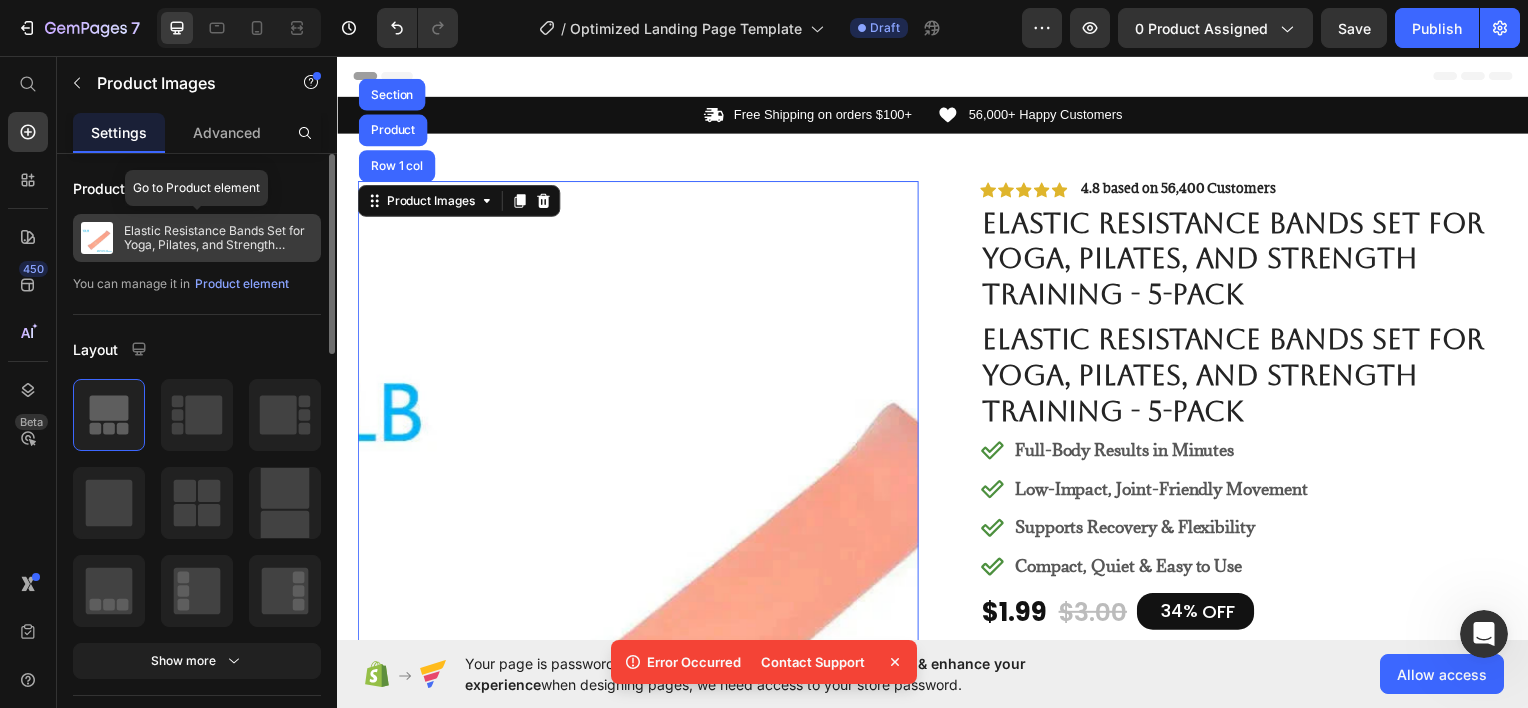 click on "Elastic Resistance Bands Set for Yoga, Pilates, and Strength Training - 5-Pack" at bounding box center (218, 238) 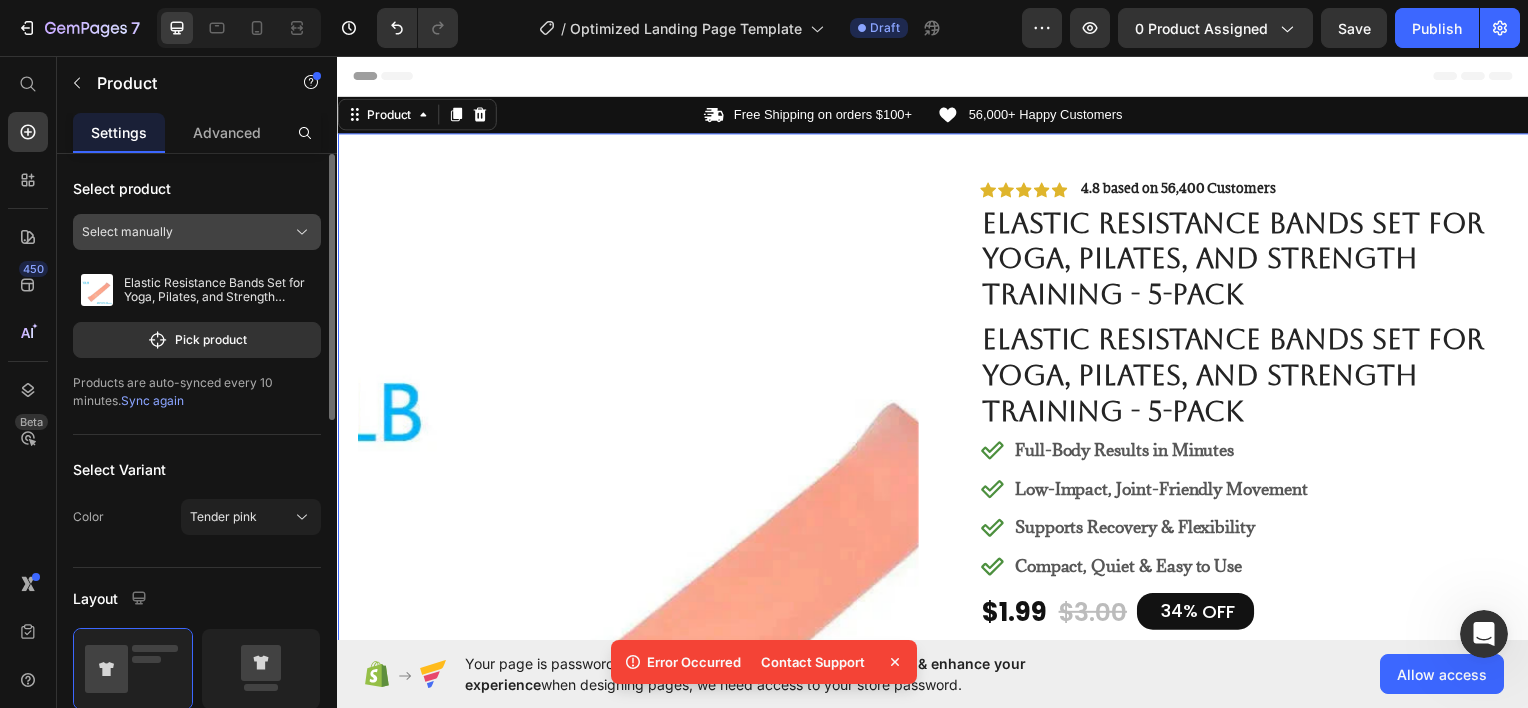 click on "Select manually" at bounding box center (197, 232) 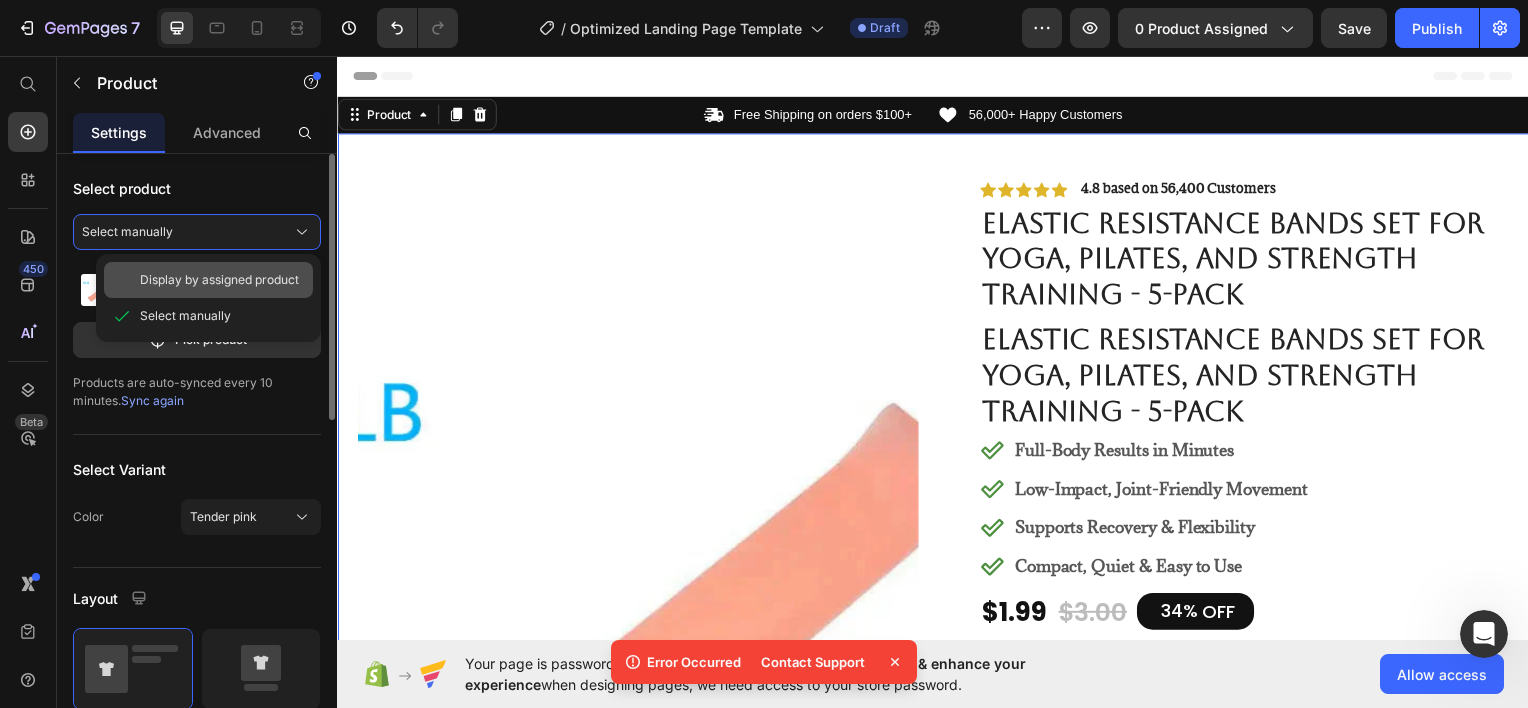 click on "Display by assigned product" at bounding box center (219, 280) 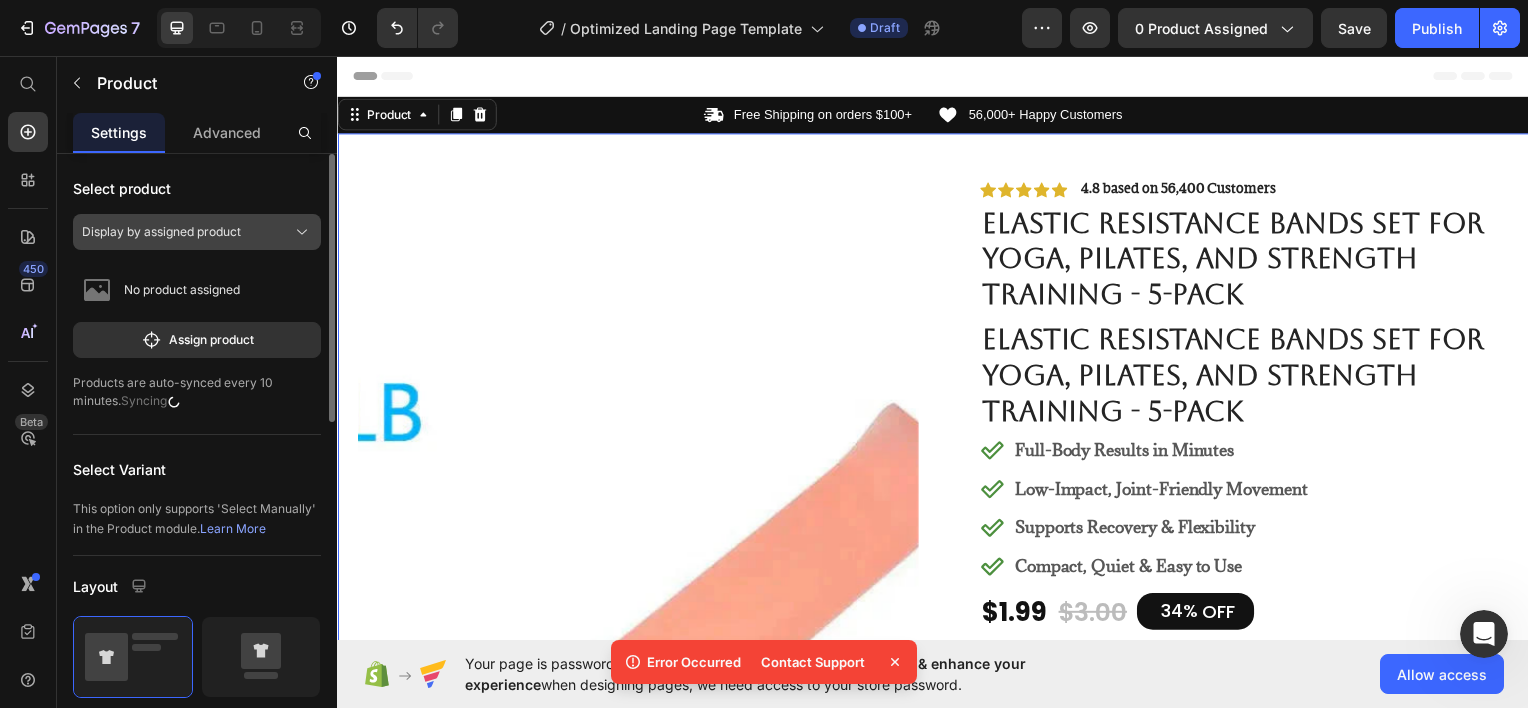 click on "Display by assigned product" 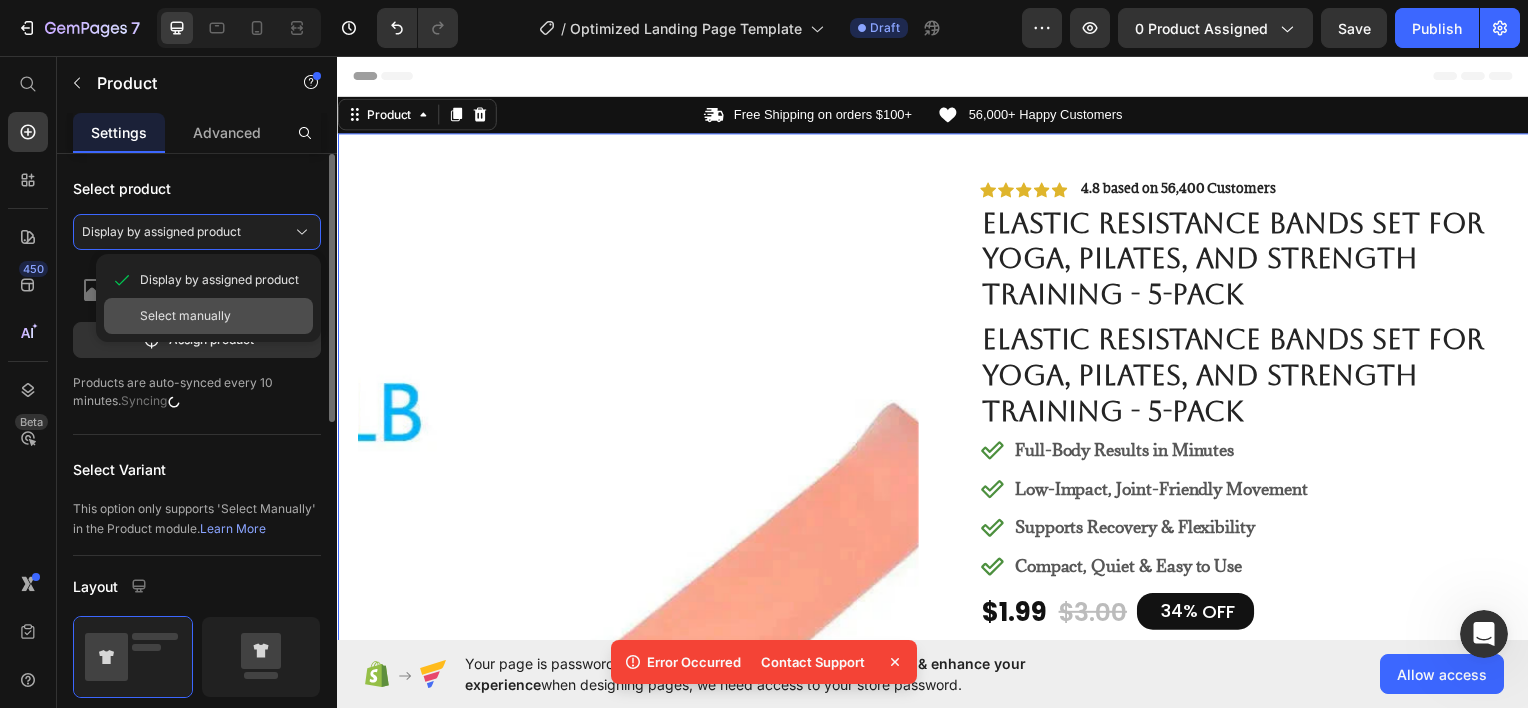 click on "Select manually" 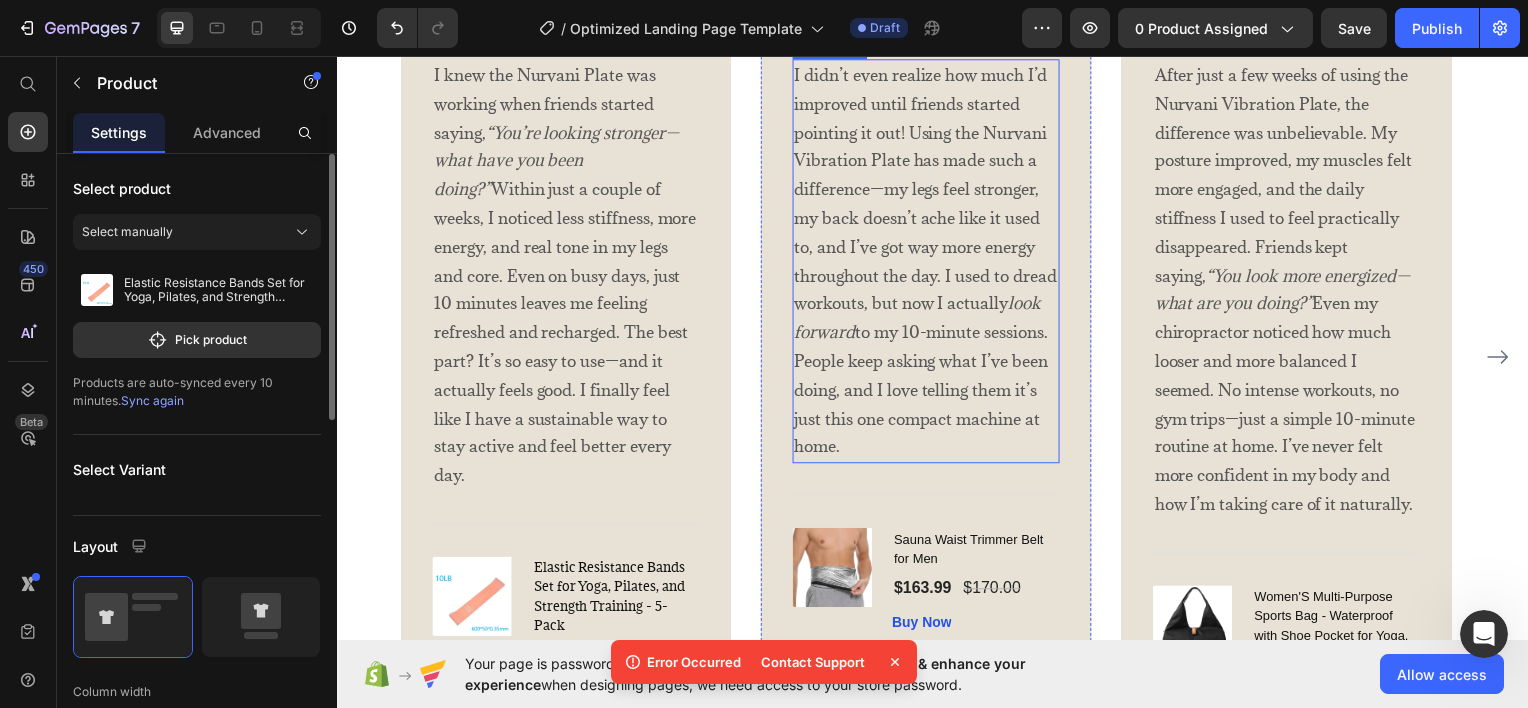 scroll, scrollTop: 3800, scrollLeft: 0, axis: vertical 